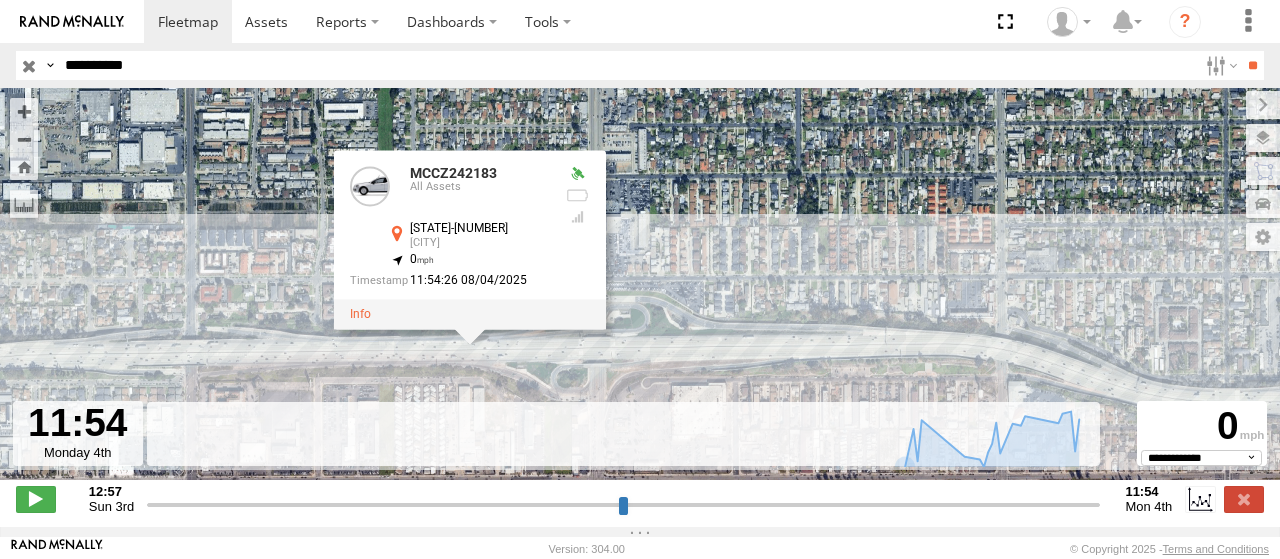 select on "**********" 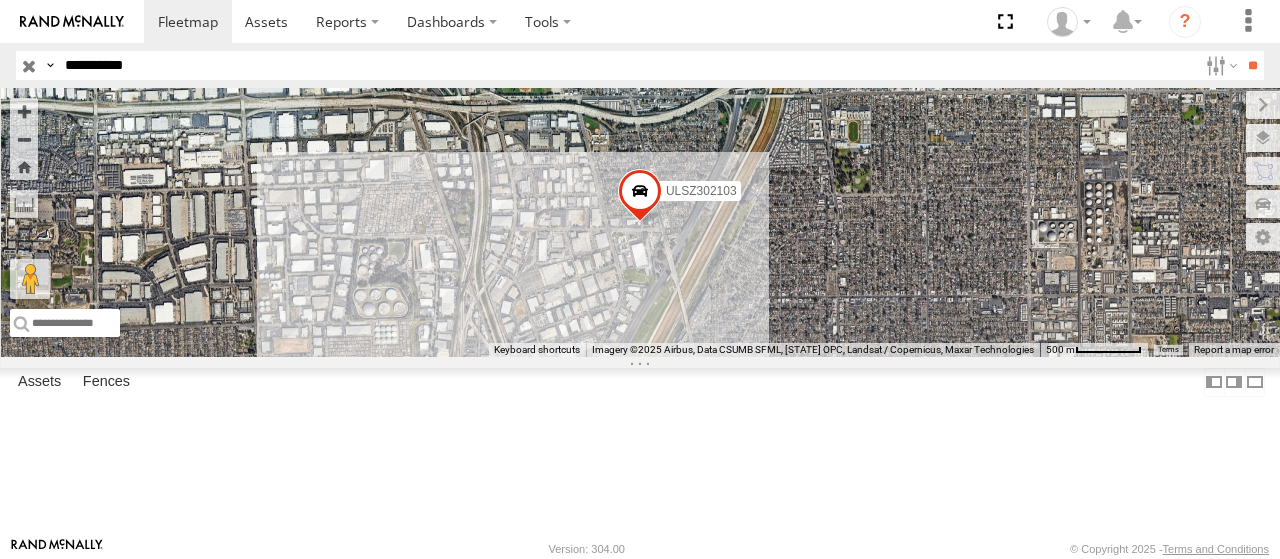 click on "**********" at bounding box center [627, 65] 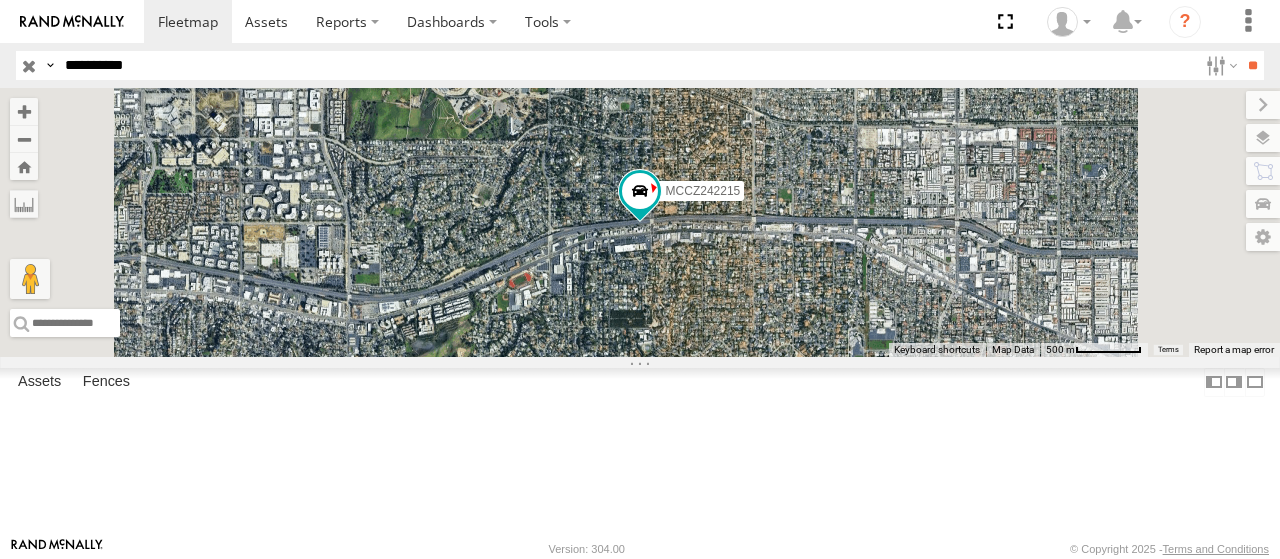 click at bounding box center (0, 0) 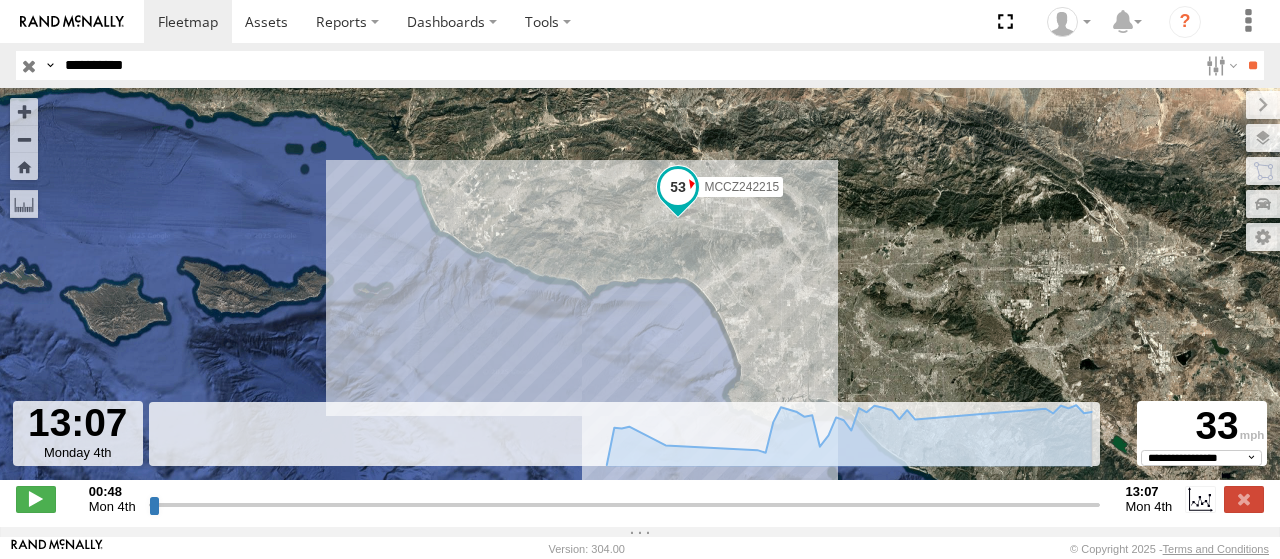 drag, startPoint x: 526, startPoint y: 516, endPoint x: 1112, endPoint y: 495, distance: 586.37616 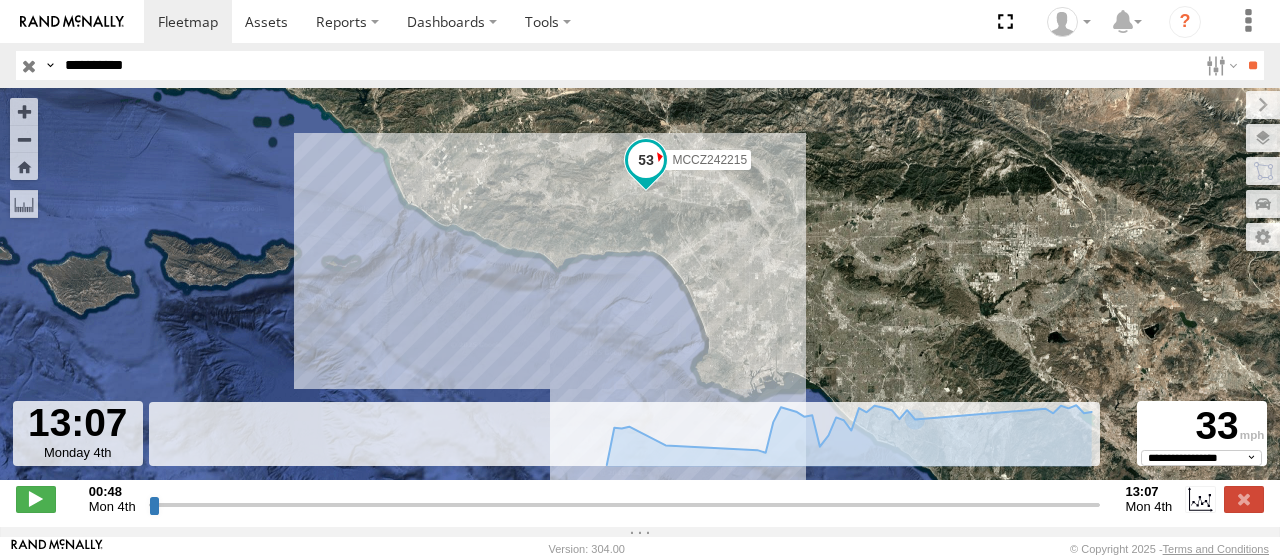 click on "MCCZ242215" at bounding box center [709, 160] 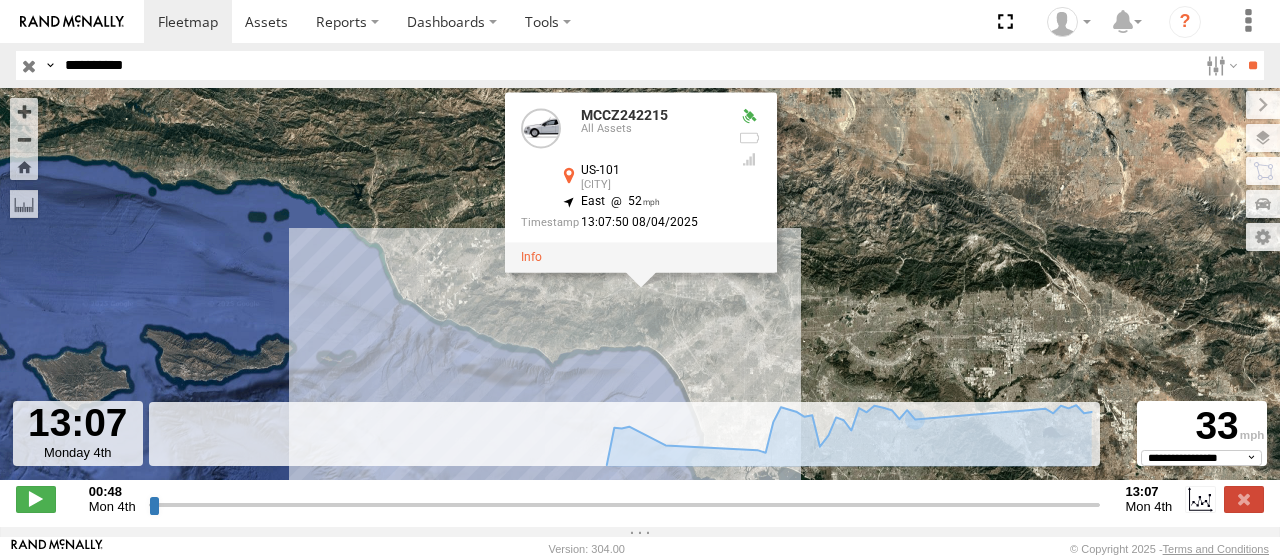 drag, startPoint x: 893, startPoint y: 175, endPoint x: 888, endPoint y: 276, distance: 101.12369 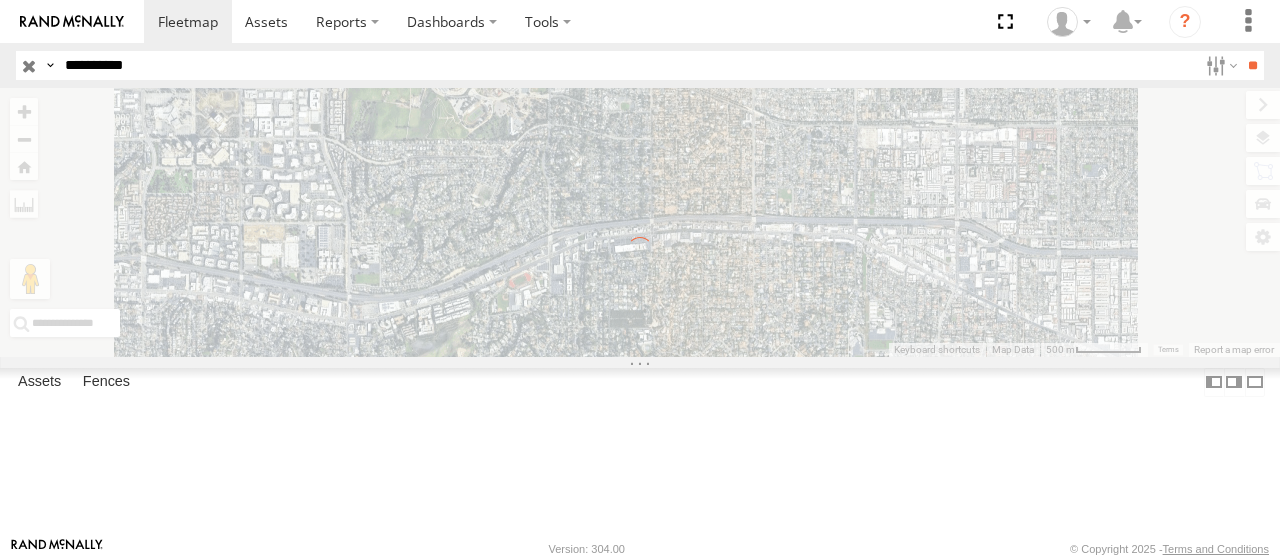 click on "**********" at bounding box center [627, 65] 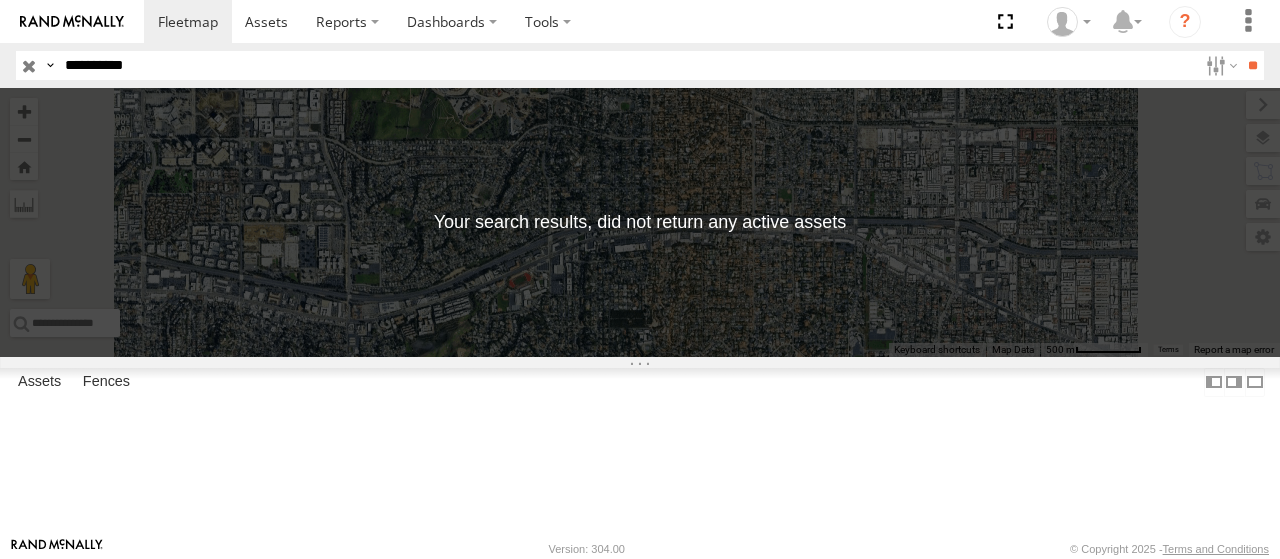 paste 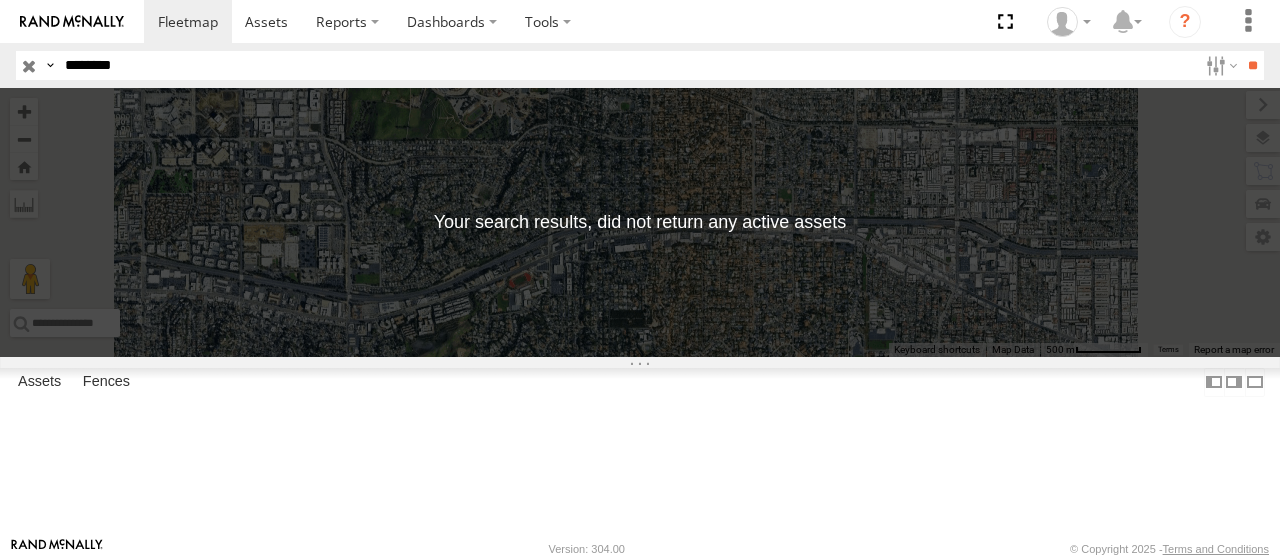 type on "********" 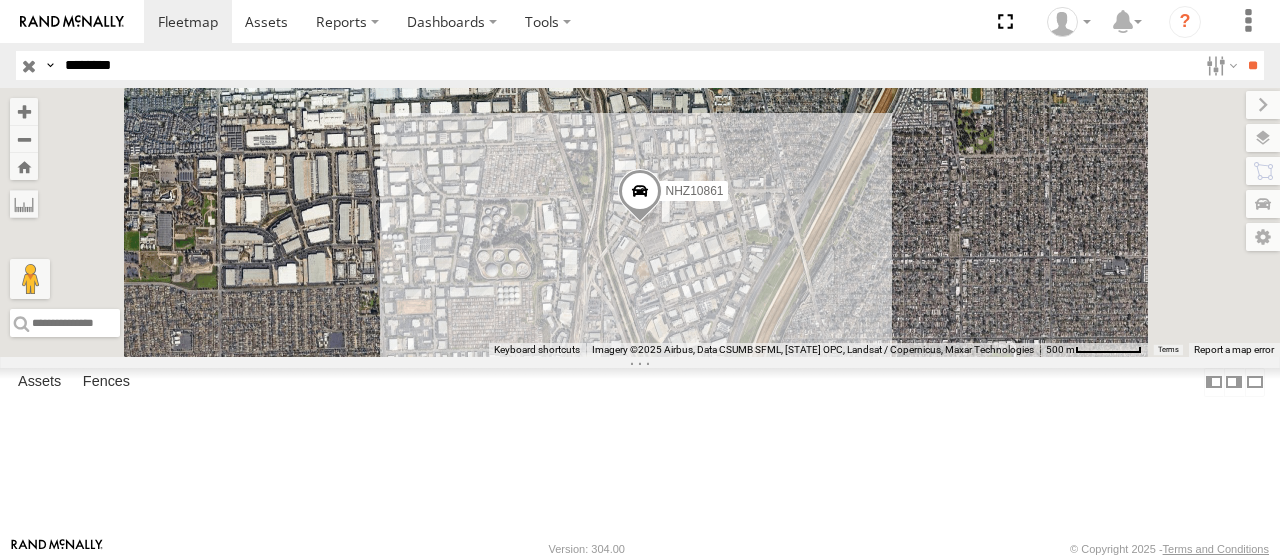 click at bounding box center [0, 0] 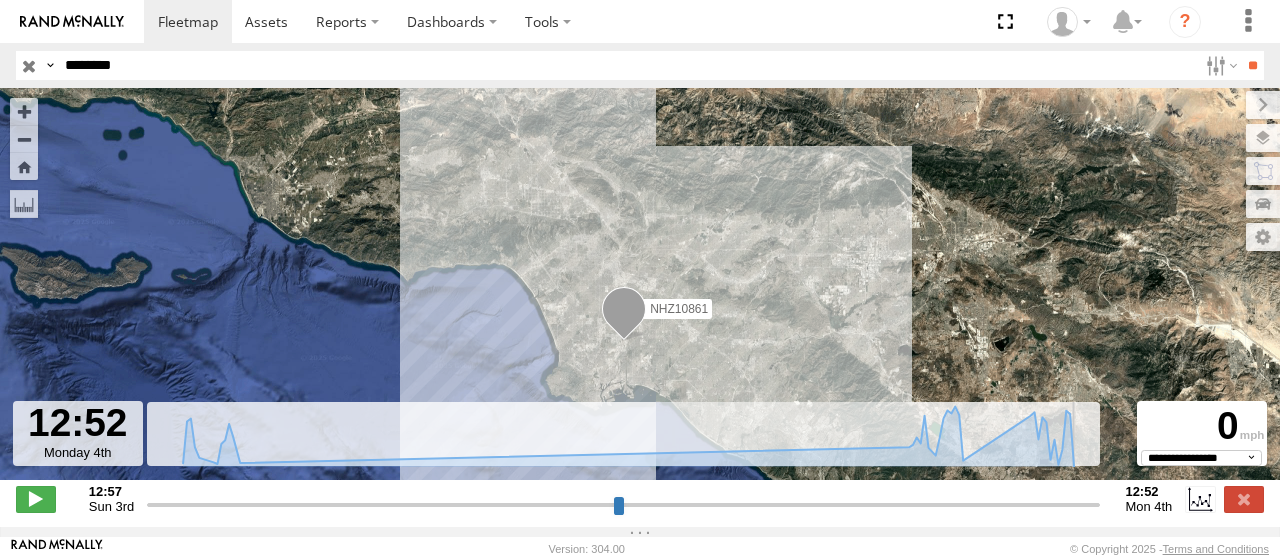 drag, startPoint x: 576, startPoint y: 514, endPoint x: 1152, endPoint y: 542, distance: 576.6802 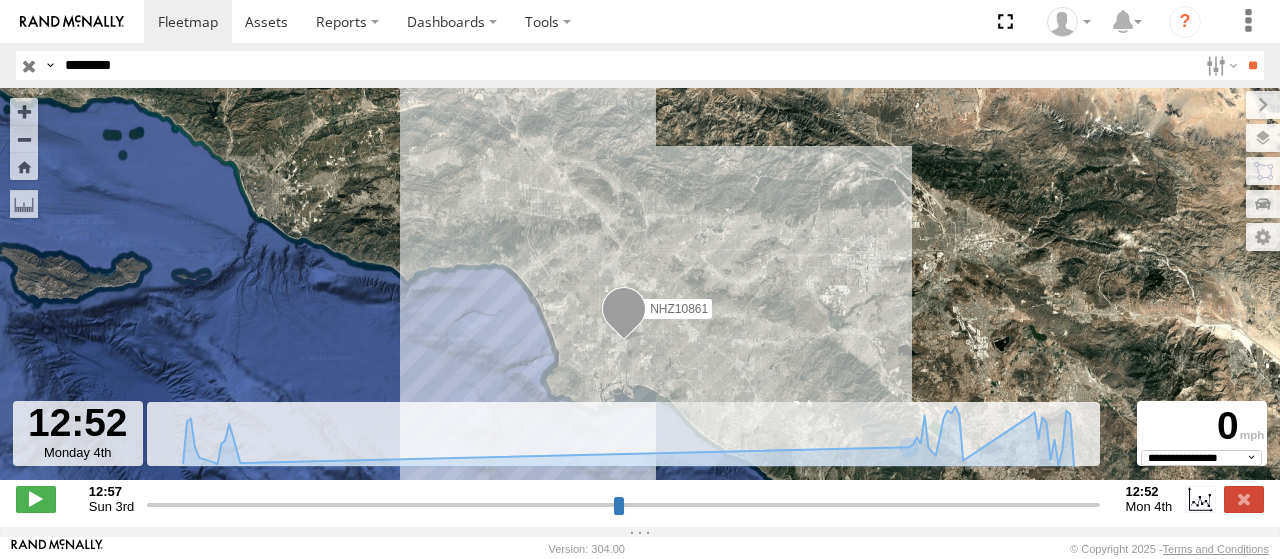 click on "********" at bounding box center (627, 65) 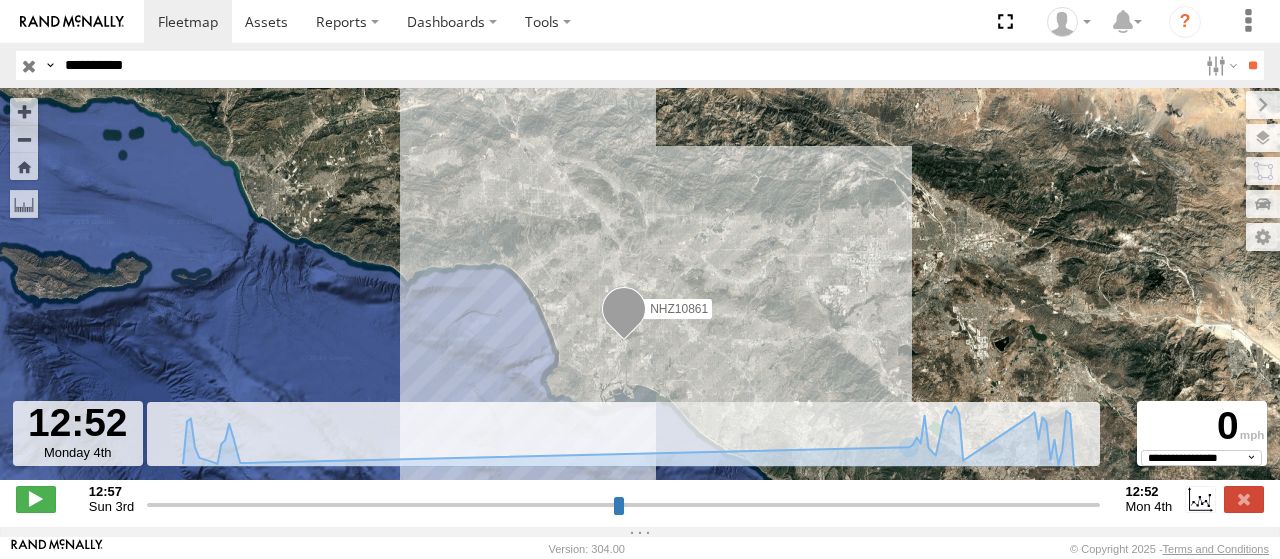 click on "**" at bounding box center (1252, 65) 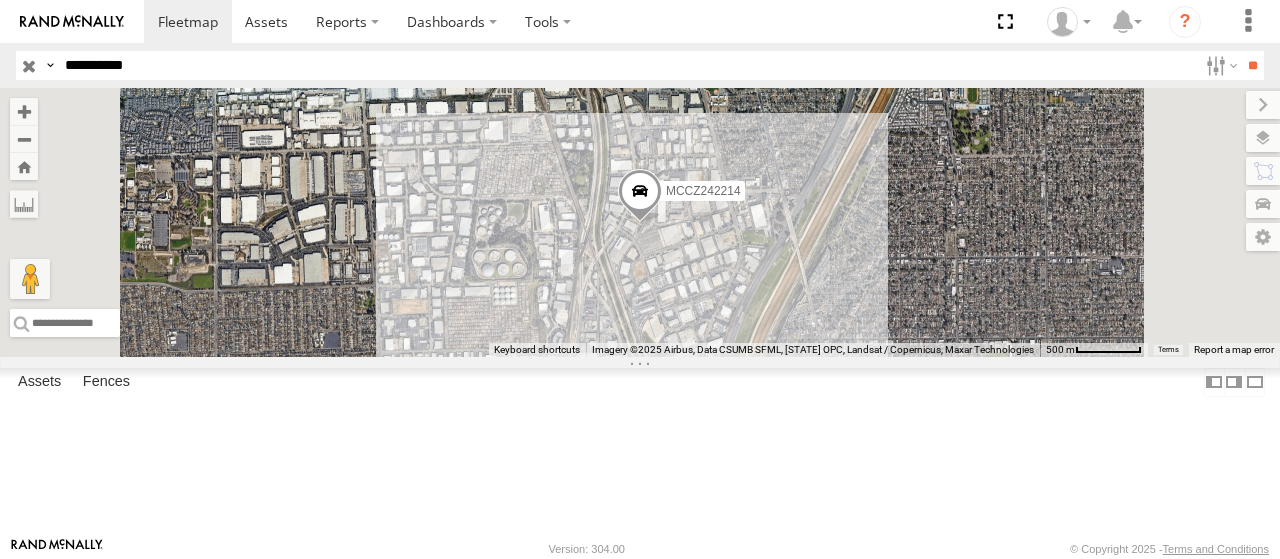 click on "**********" at bounding box center (627, 65) 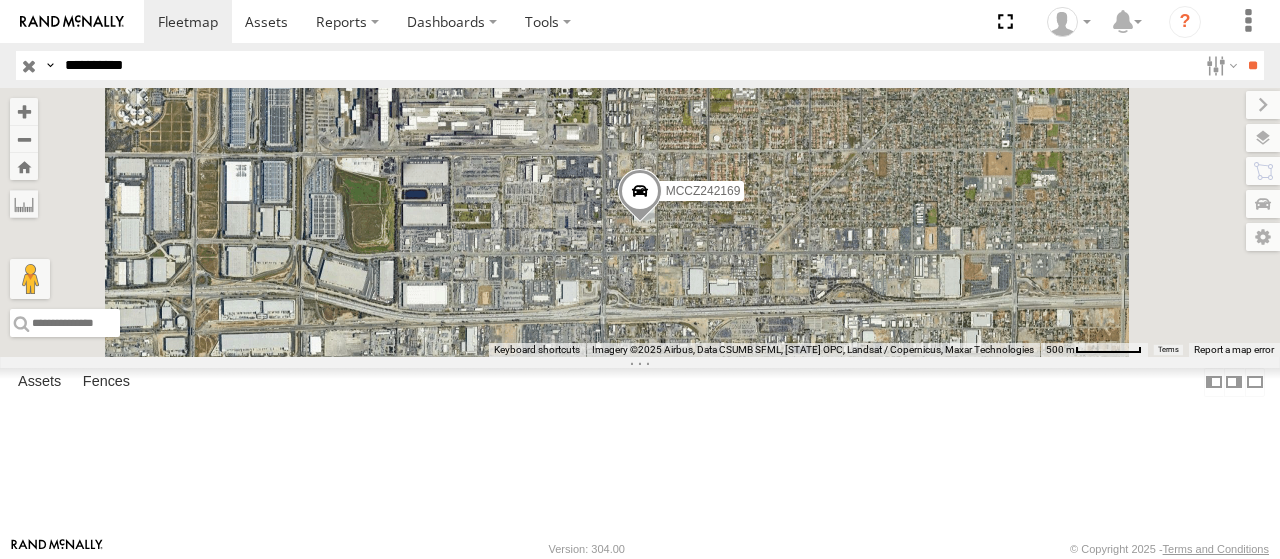 click on "**********" at bounding box center (627, 65) 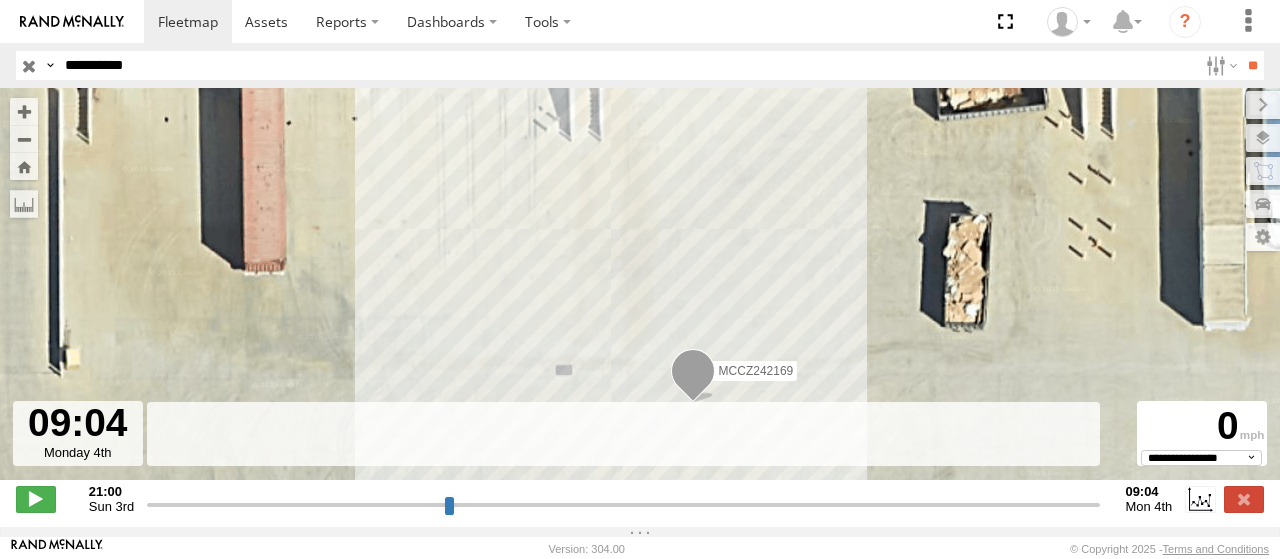 drag, startPoint x: 563, startPoint y: 516, endPoint x: 1149, endPoint y: 502, distance: 586.16724 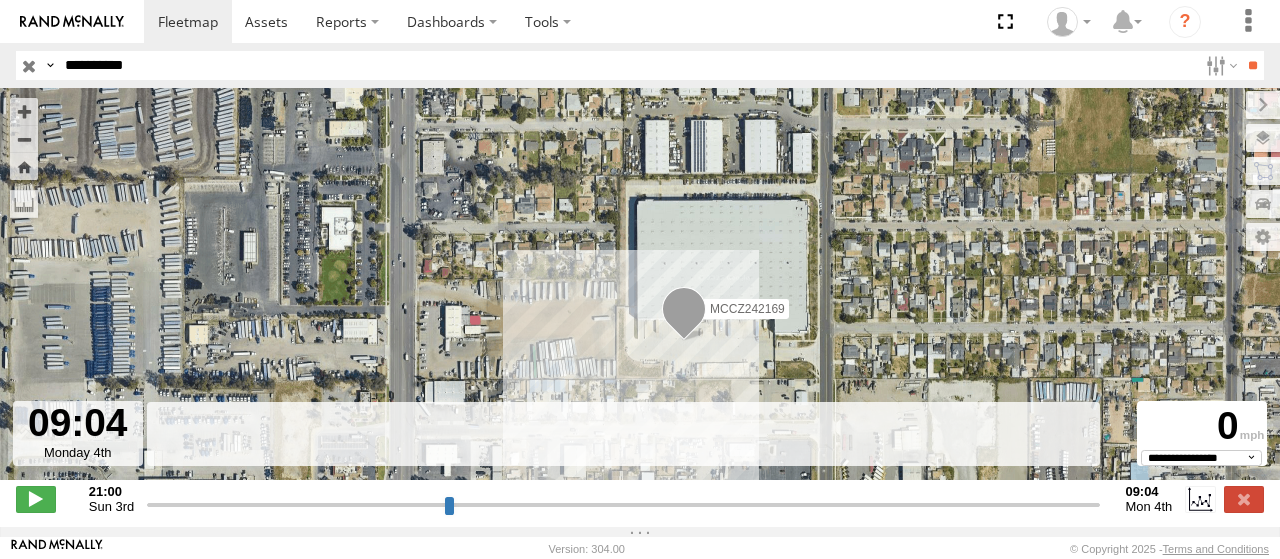 drag, startPoint x: 971, startPoint y: 293, endPoint x: 838, endPoint y: 292, distance: 133.00375 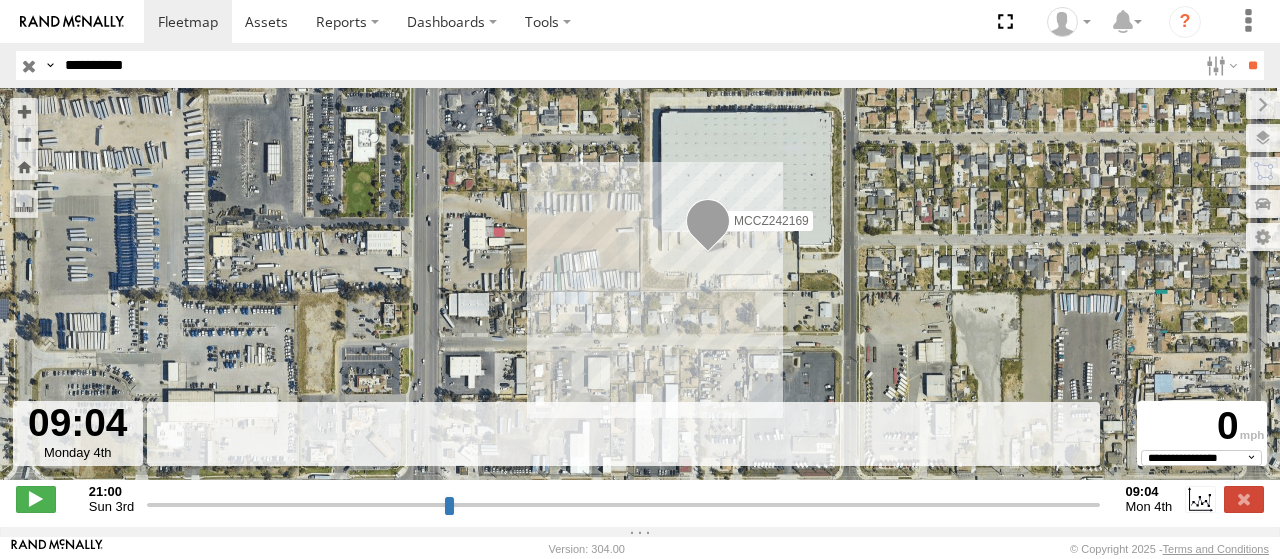 click on "MCCZ242169" at bounding box center [765, 220] 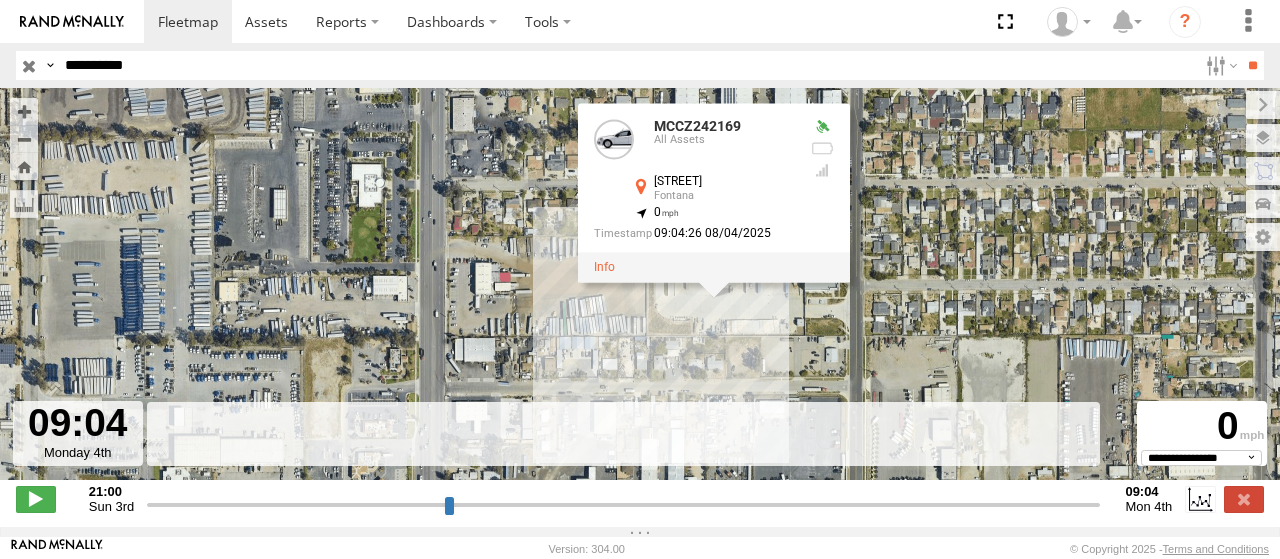 drag, startPoint x: 918, startPoint y: 201, endPoint x: 924, endPoint y: 246, distance: 45.39824 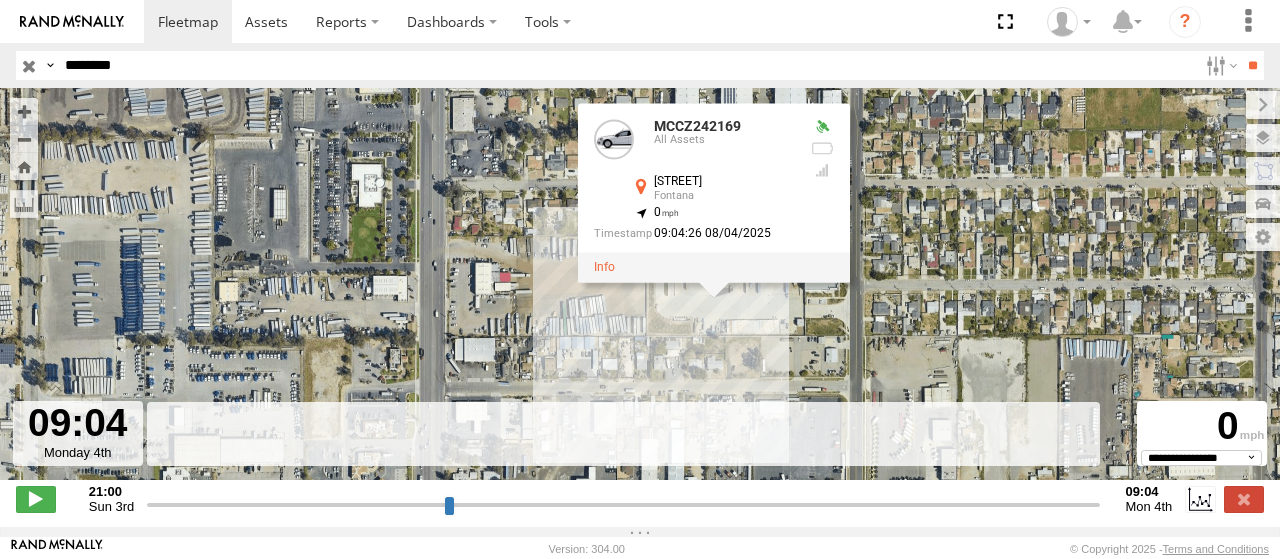 type on "********" 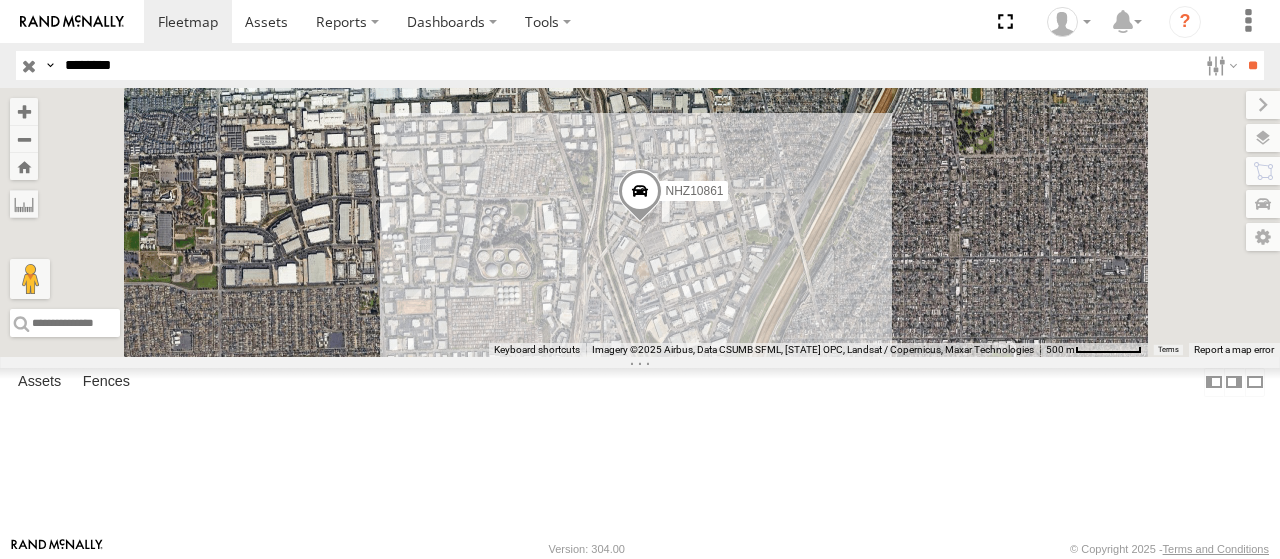 click at bounding box center [0, 0] 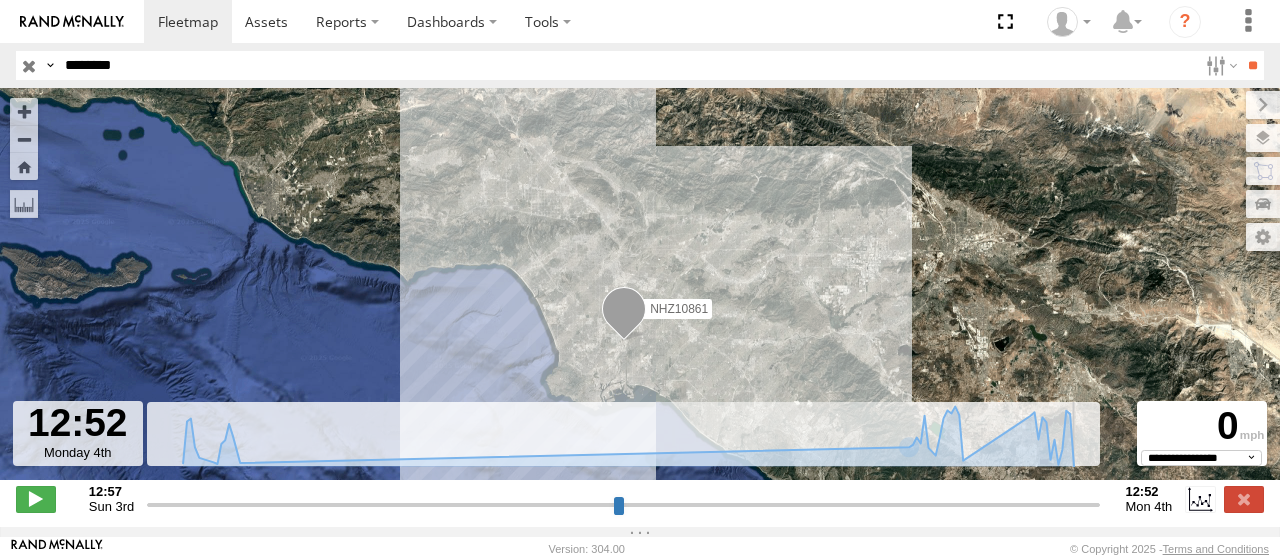 drag, startPoint x: 665, startPoint y: 516, endPoint x: 1112, endPoint y: 504, distance: 447.16104 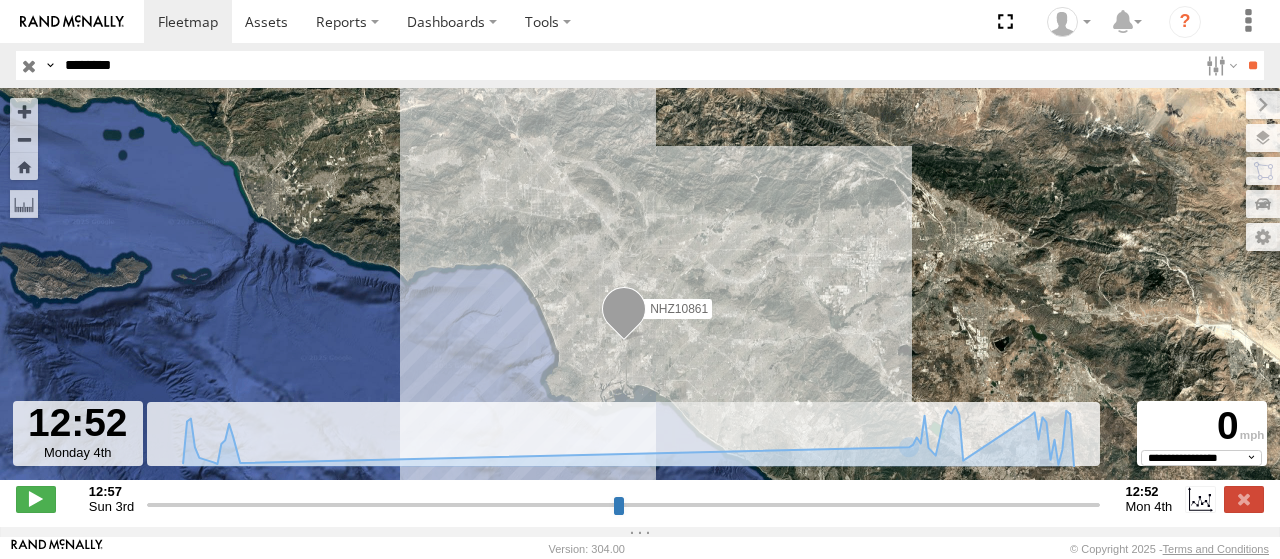 click on "********" at bounding box center [627, 65] 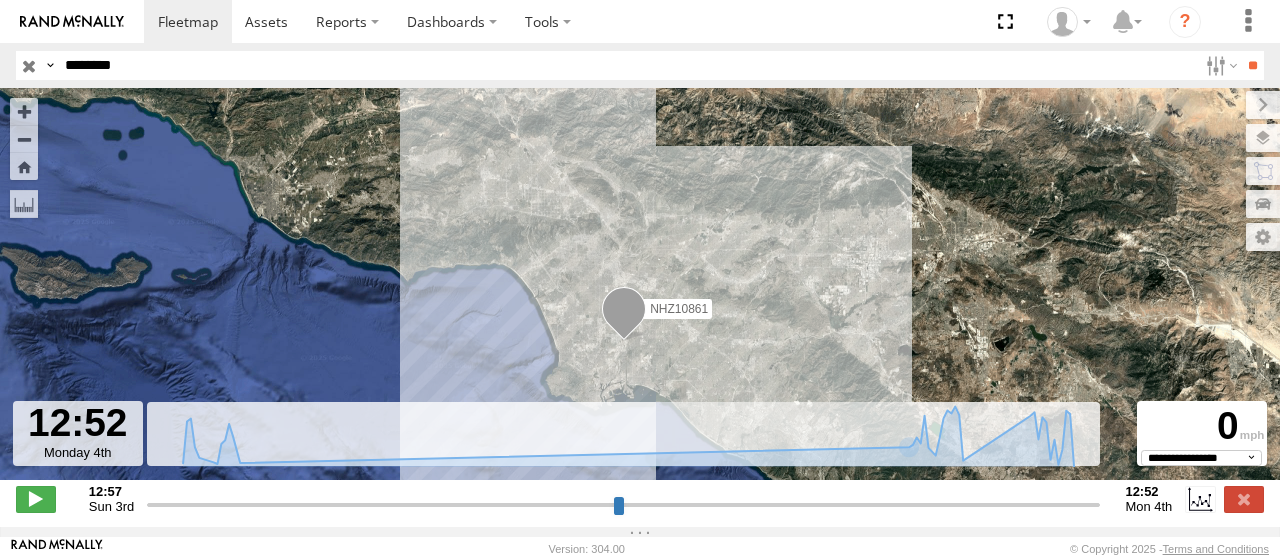 type on "********" 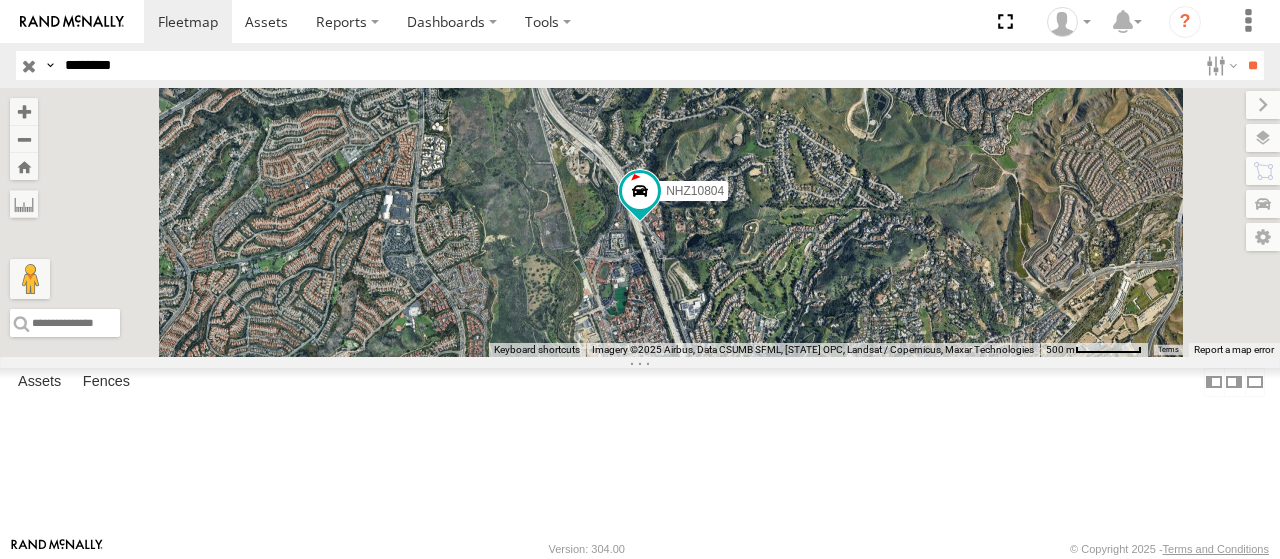 click at bounding box center (0, 0) 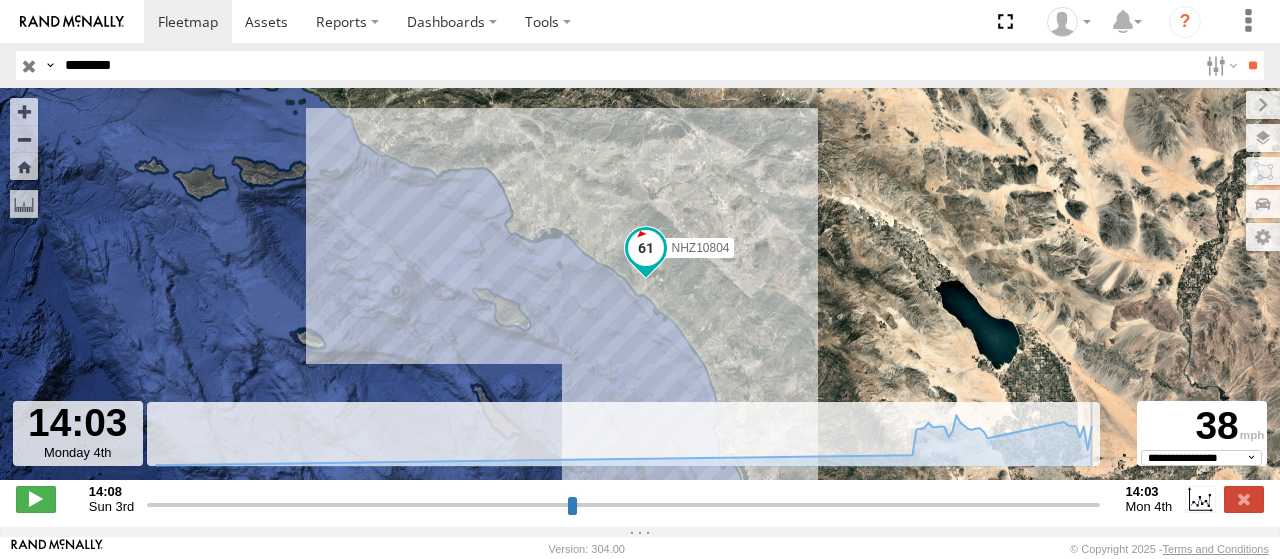 drag, startPoint x: 750, startPoint y: 515, endPoint x: 1142, endPoint y: 494, distance: 392.5621 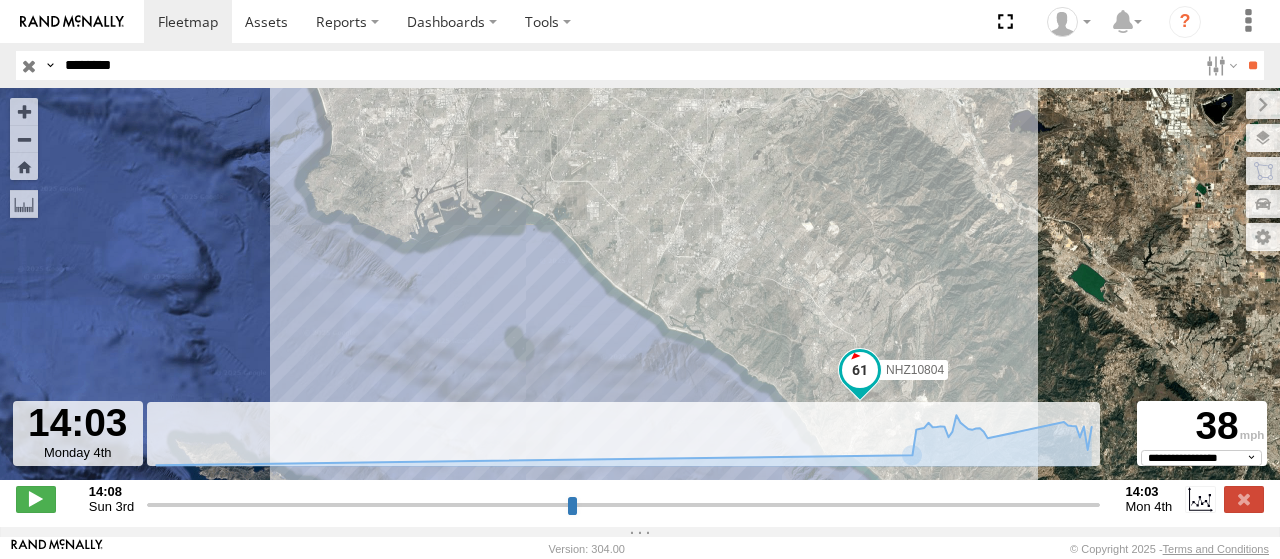 click on "NHZ10804" at bounding box center [915, 369] 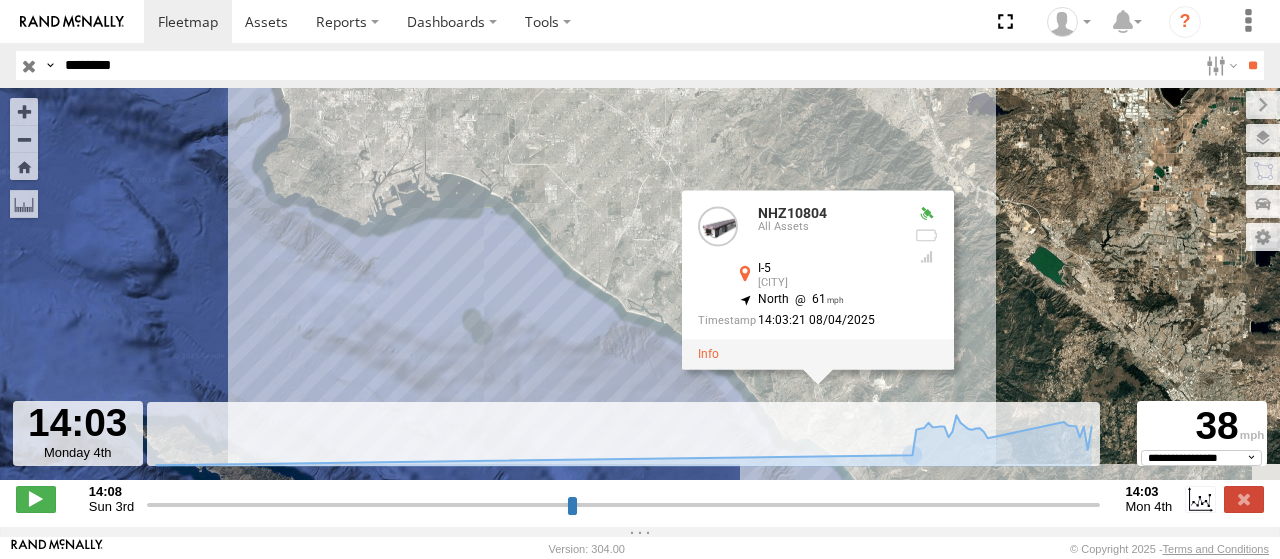 drag, startPoint x: 1046, startPoint y: 282, endPoint x: 1002, endPoint y: 262, distance: 48.332184 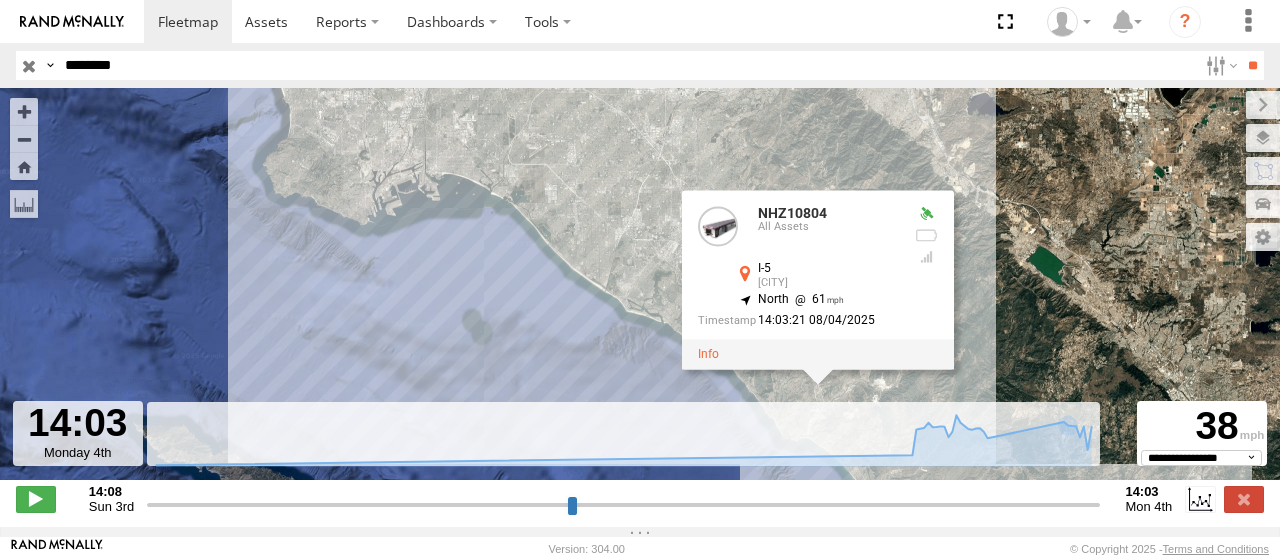 click on "********" at bounding box center [627, 65] 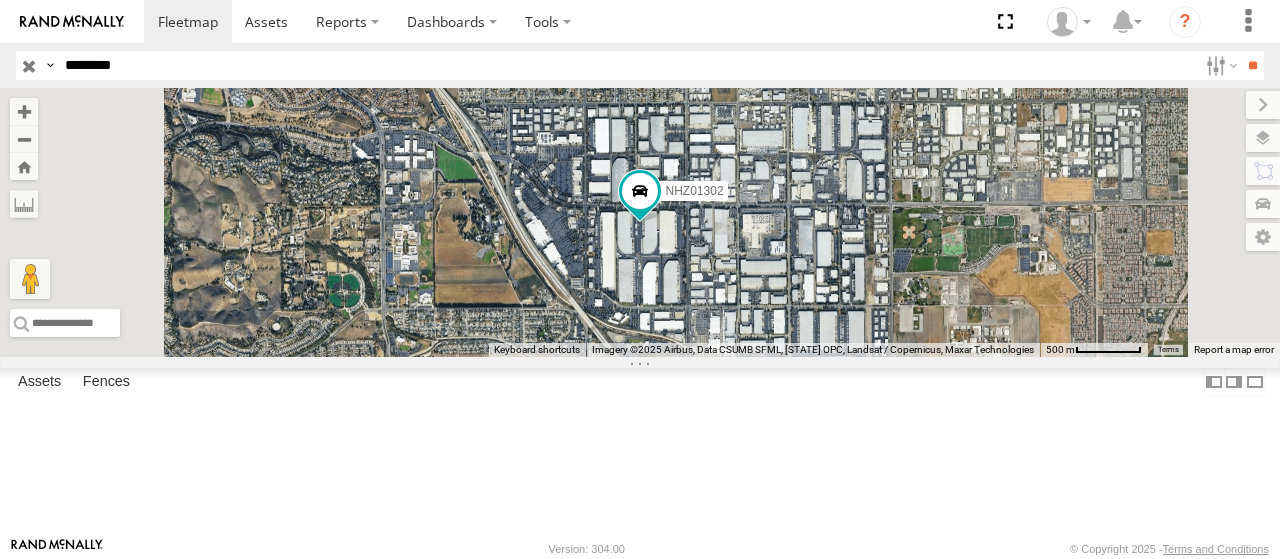 click at bounding box center (0, 0) 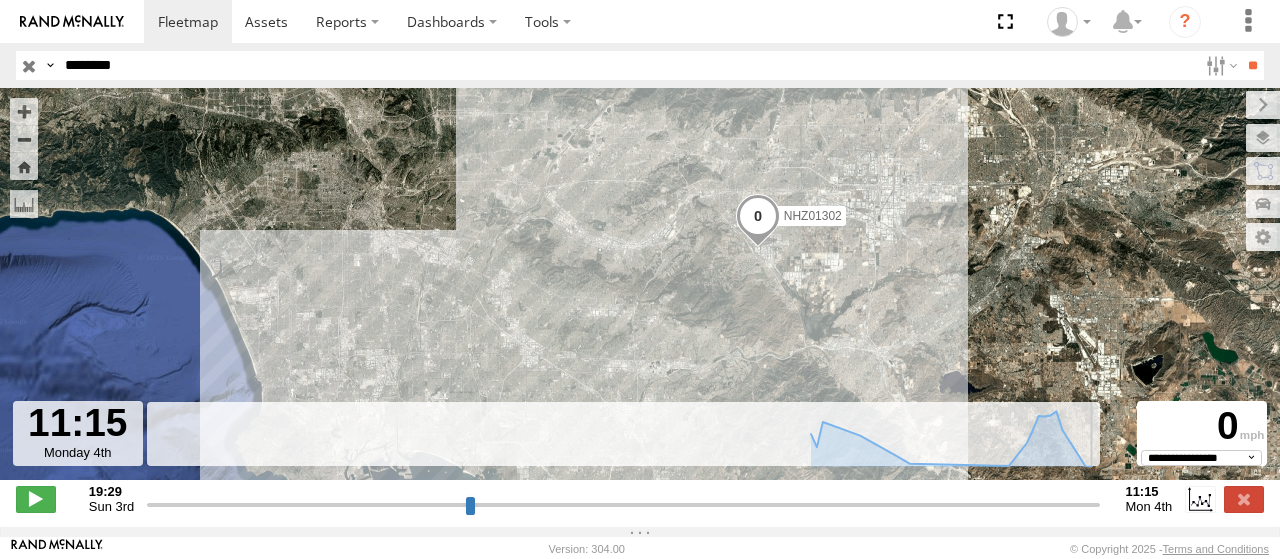 drag, startPoint x: 887, startPoint y: 516, endPoint x: 1158, endPoint y: 516, distance: 271 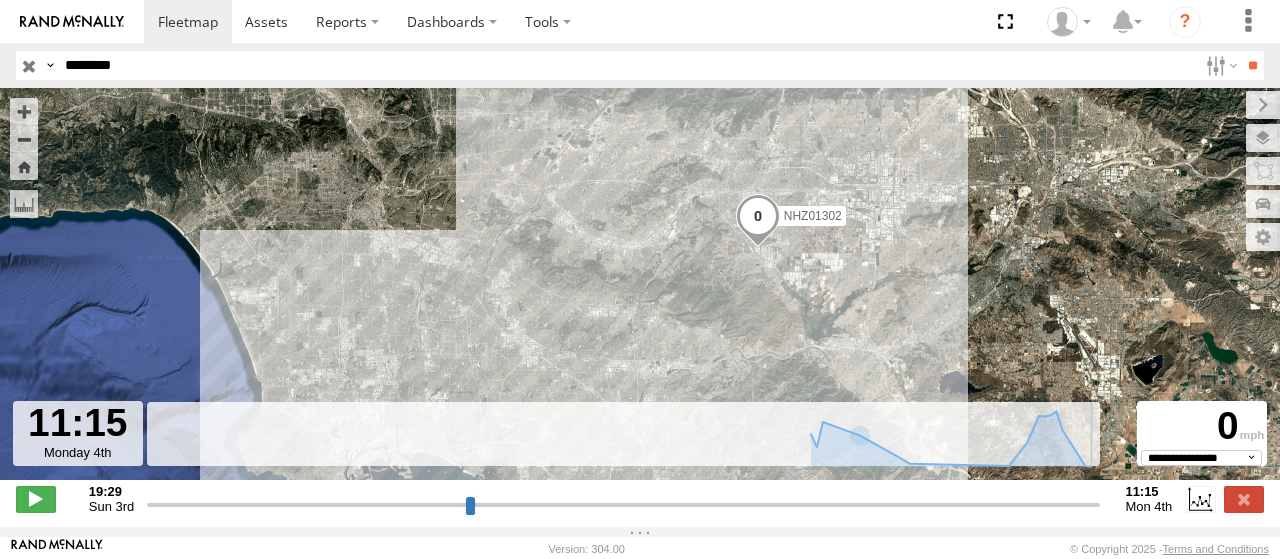 drag, startPoint x: 1092, startPoint y: 517, endPoint x: 1103, endPoint y: 517, distance: 11 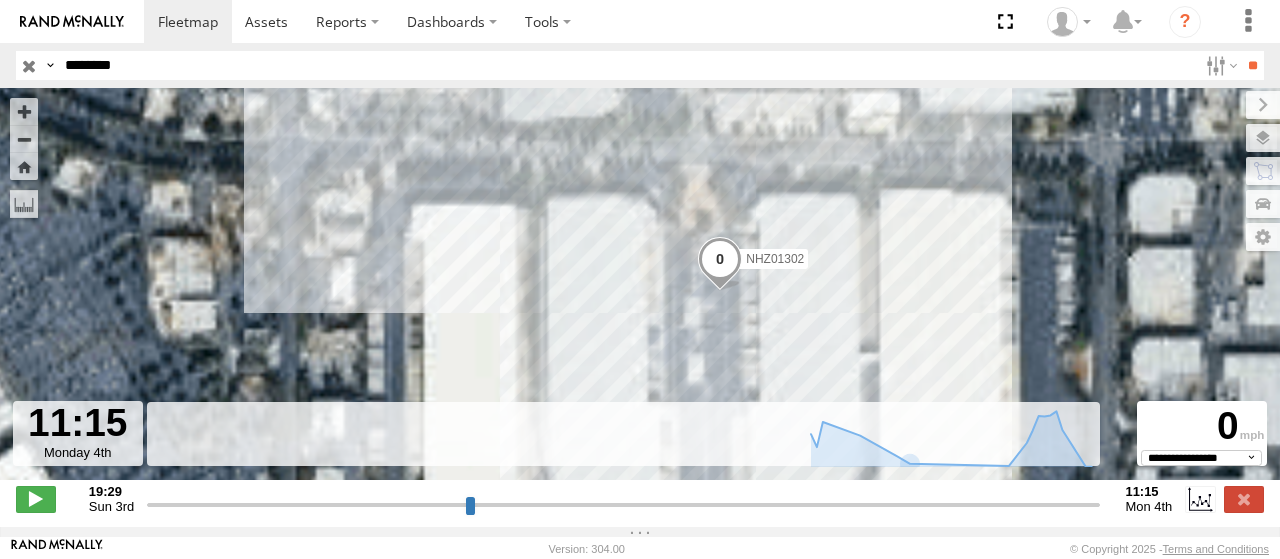 drag, startPoint x: 784, startPoint y: 200, endPoint x: 775, endPoint y: 343, distance: 143.28294 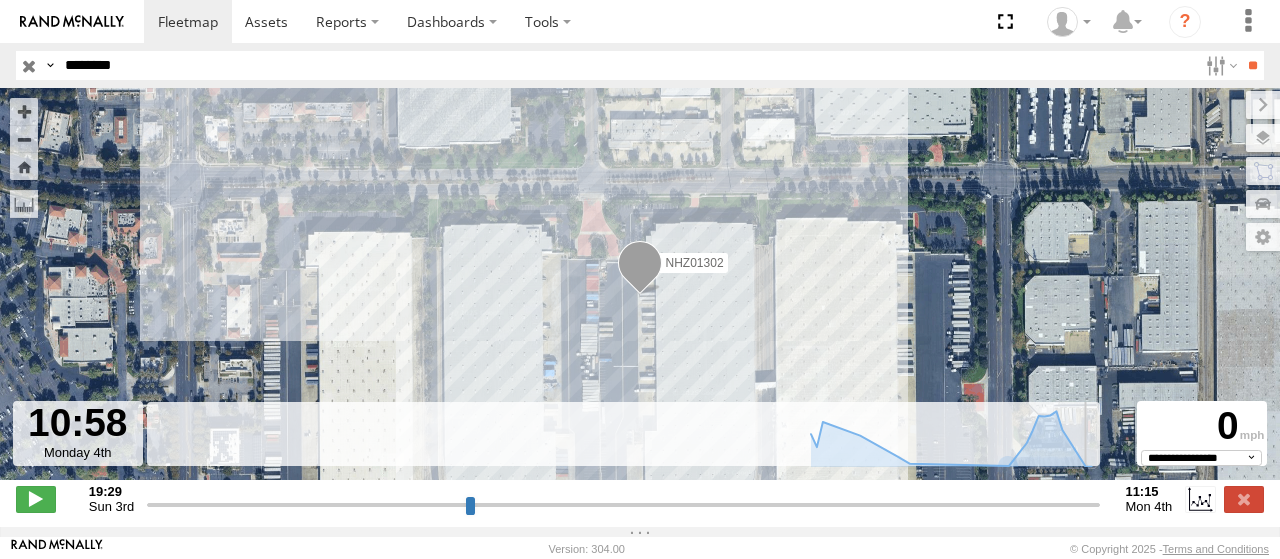 drag, startPoint x: 1092, startPoint y: 510, endPoint x: 1077, endPoint y: 510, distance: 15 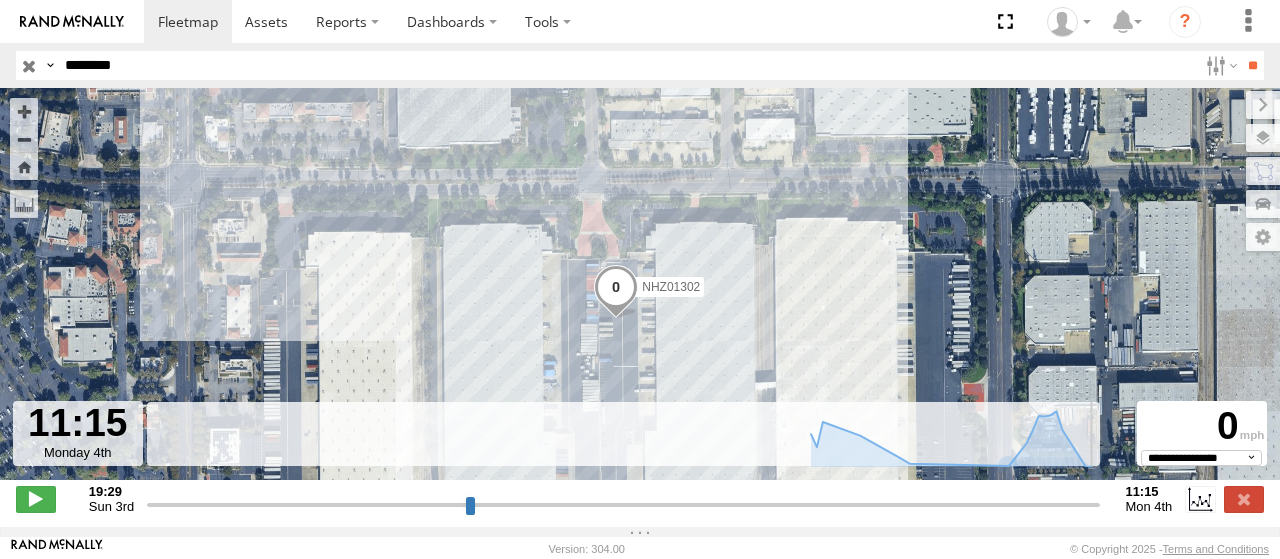 drag, startPoint x: 1077, startPoint y: 510, endPoint x: 1146, endPoint y: 510, distance: 69 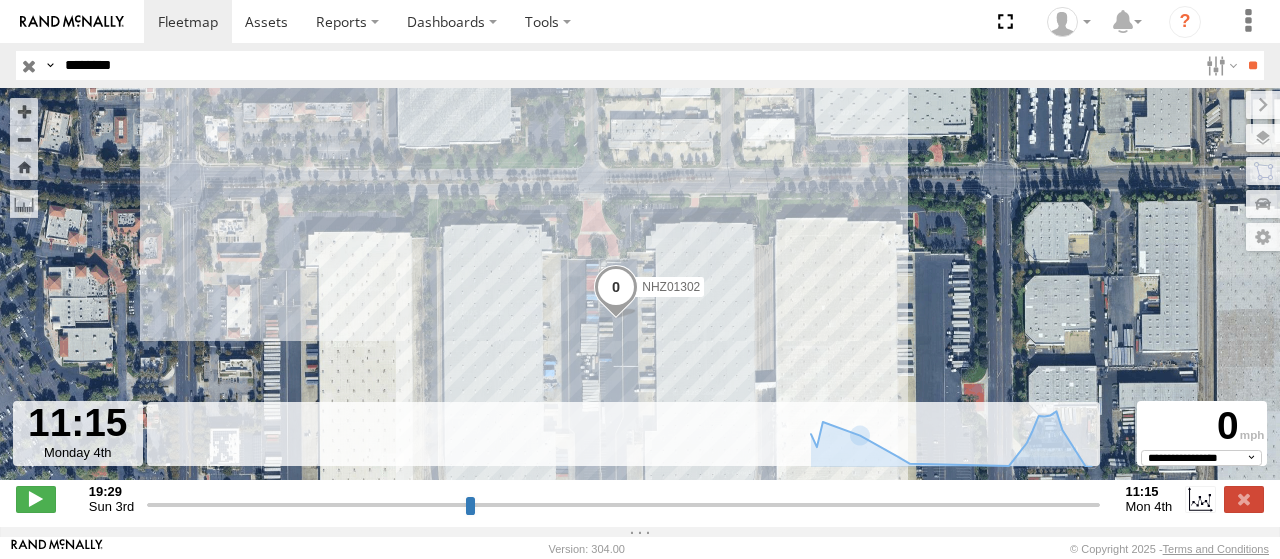 click on "********" at bounding box center [627, 65] 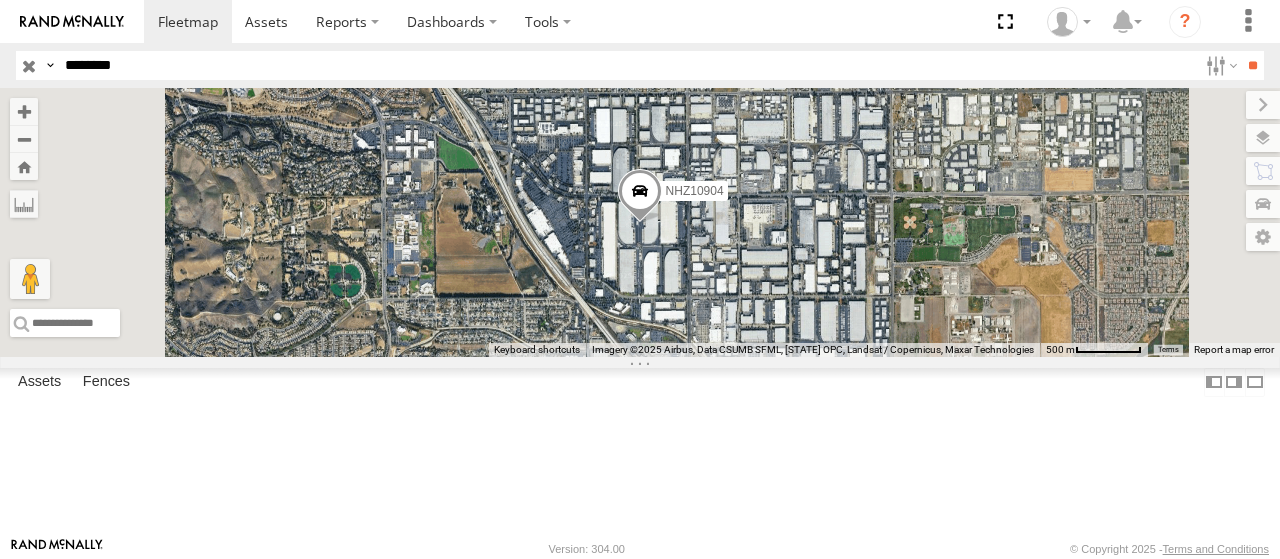 click at bounding box center (0, 0) 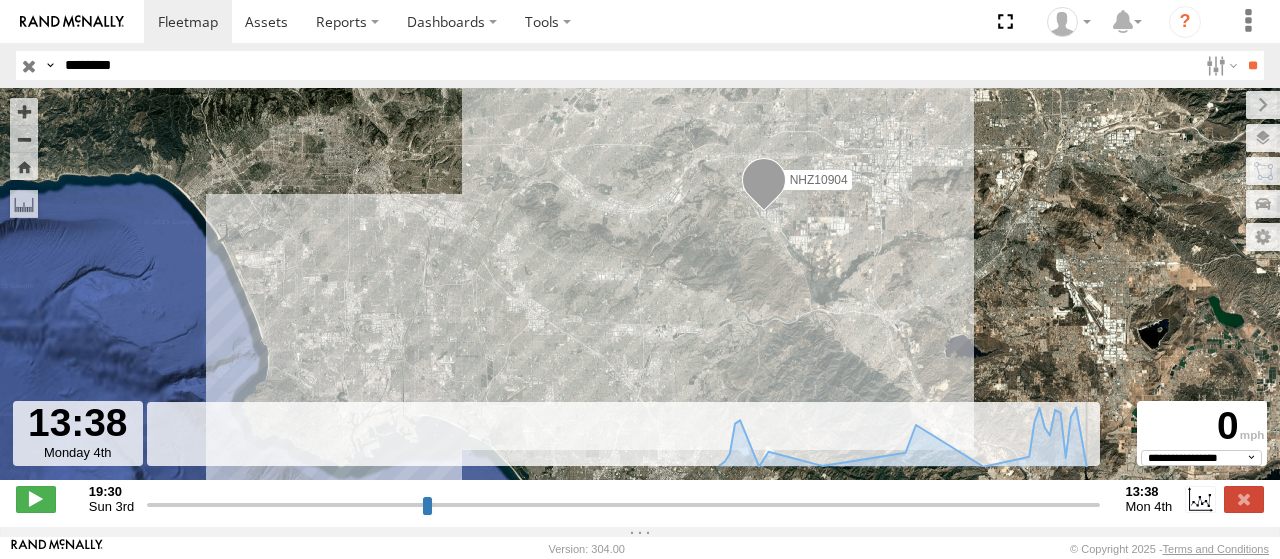 drag, startPoint x: 468, startPoint y: 514, endPoint x: 1125, endPoint y: 526, distance: 657.10956 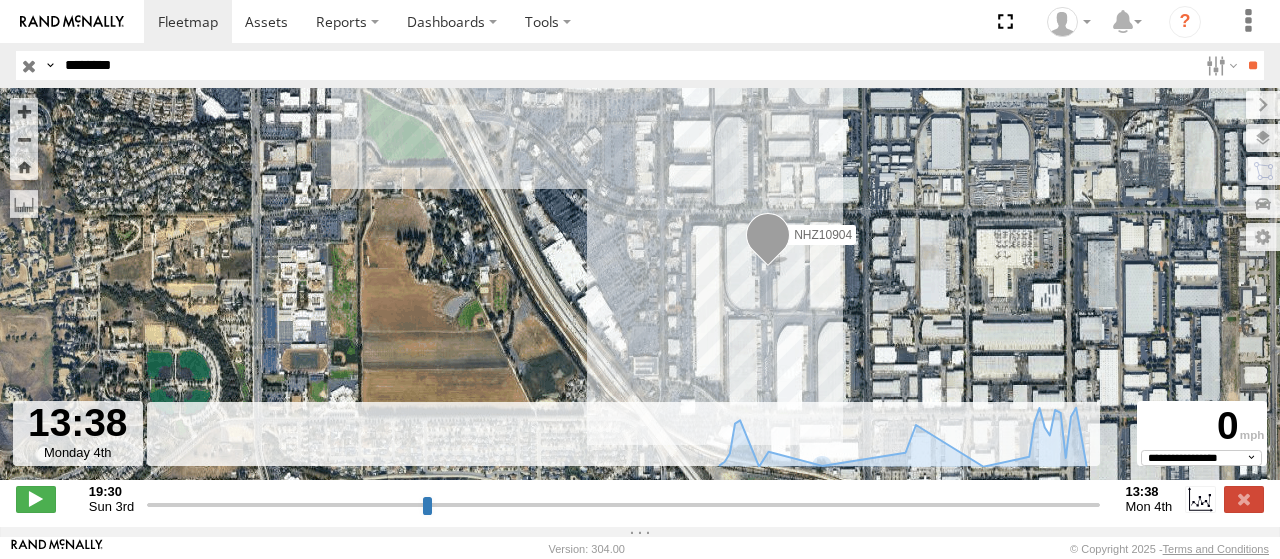 drag, startPoint x: 775, startPoint y: 207, endPoint x: 779, endPoint y: 285, distance: 78.10249 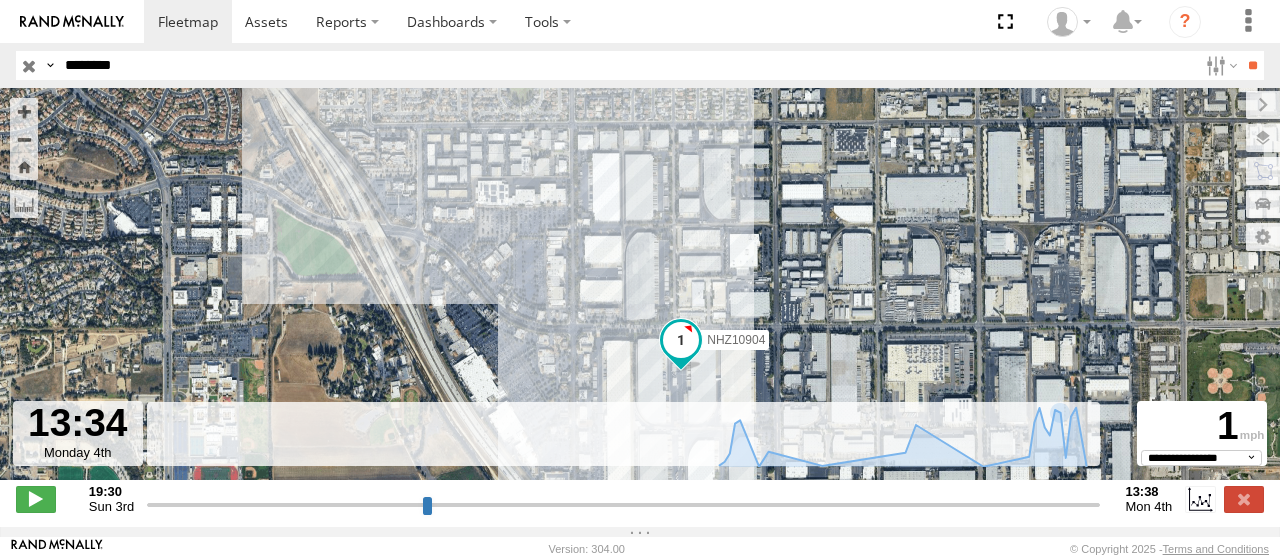click at bounding box center (623, 504) 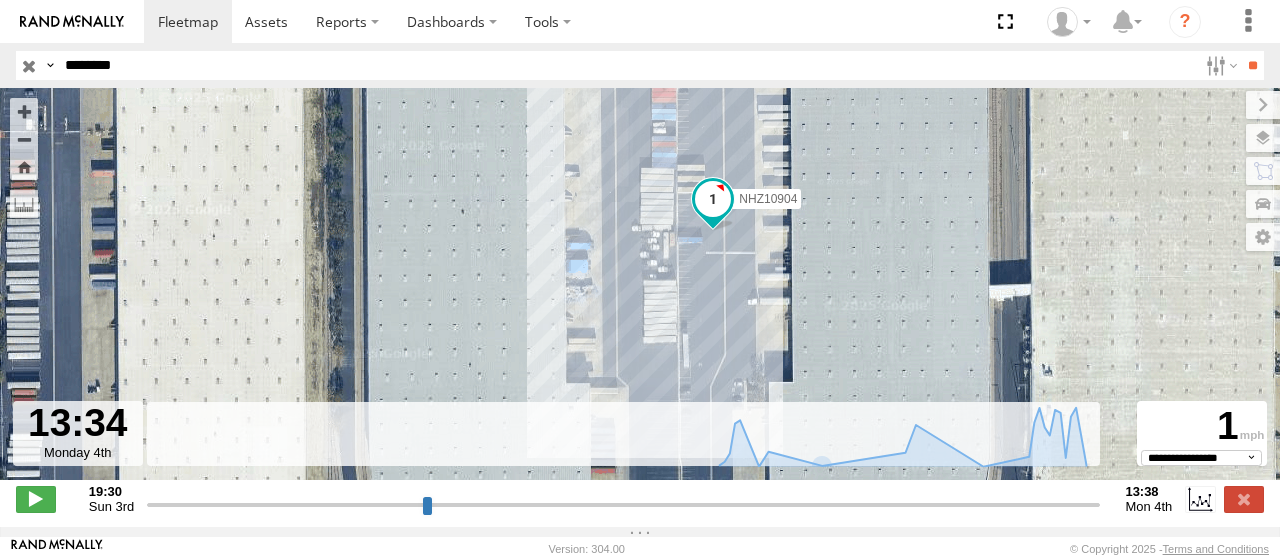 drag, startPoint x: 738, startPoint y: 326, endPoint x: 778, endPoint y: 153, distance: 177.56407 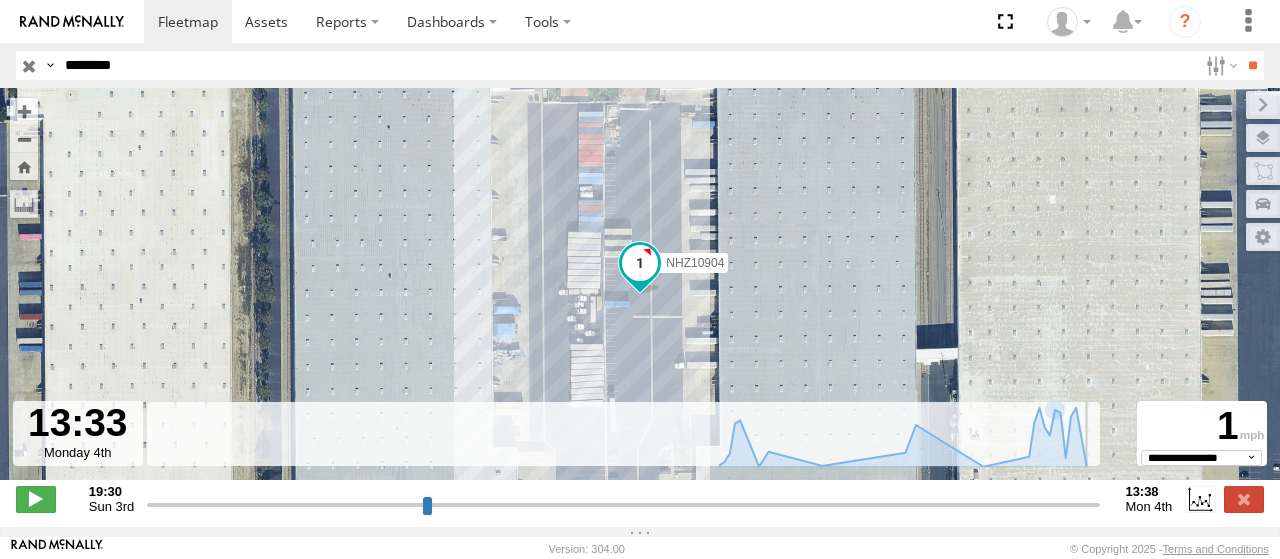 click at bounding box center [623, 504] 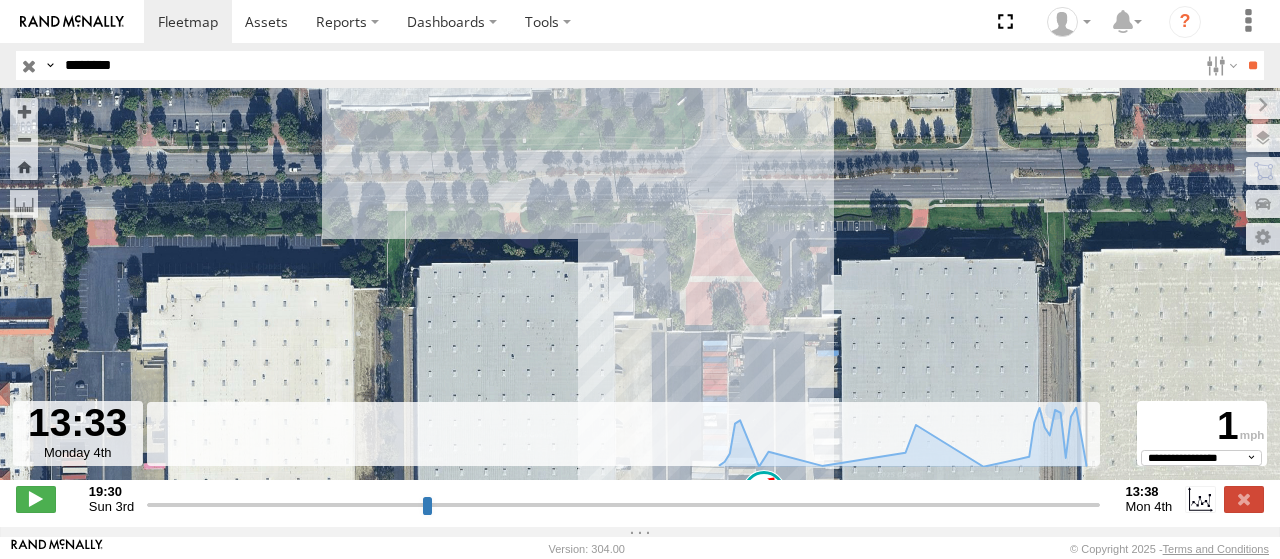 type on "**********" 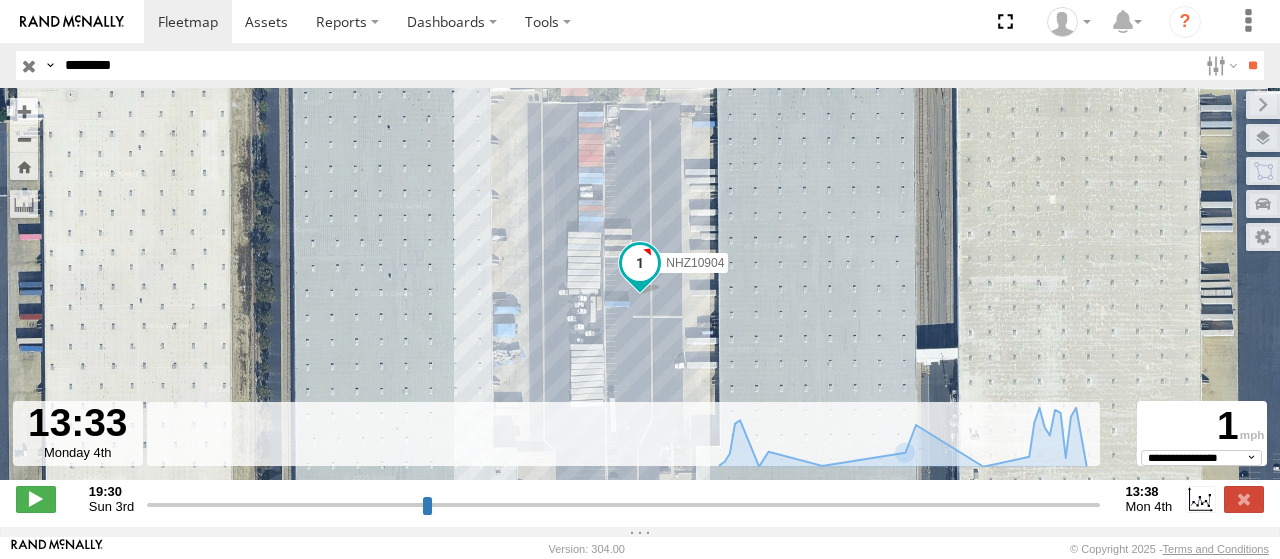 click on "********" at bounding box center [627, 65] 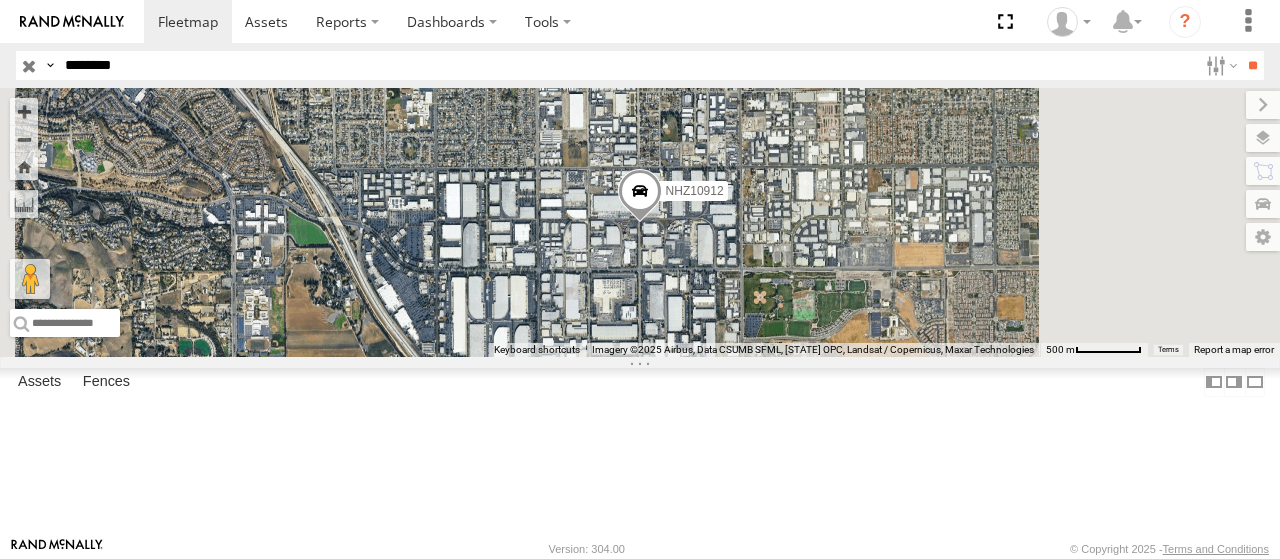 click at bounding box center [0, 0] 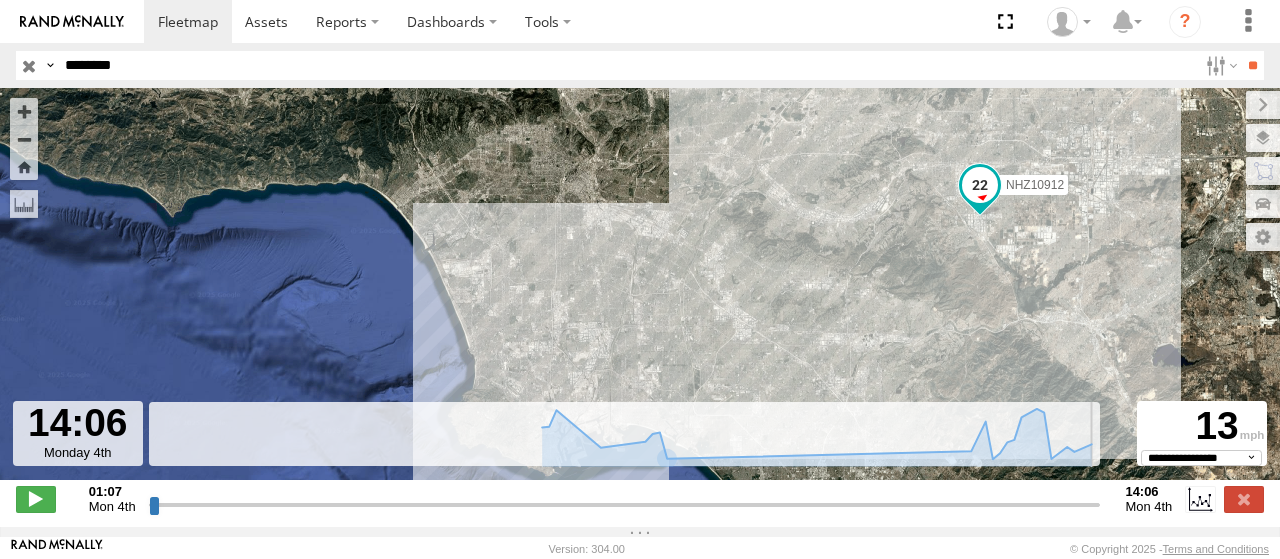 drag, startPoint x: 617, startPoint y: 513, endPoint x: 1090, endPoint y: 523, distance: 473.10568 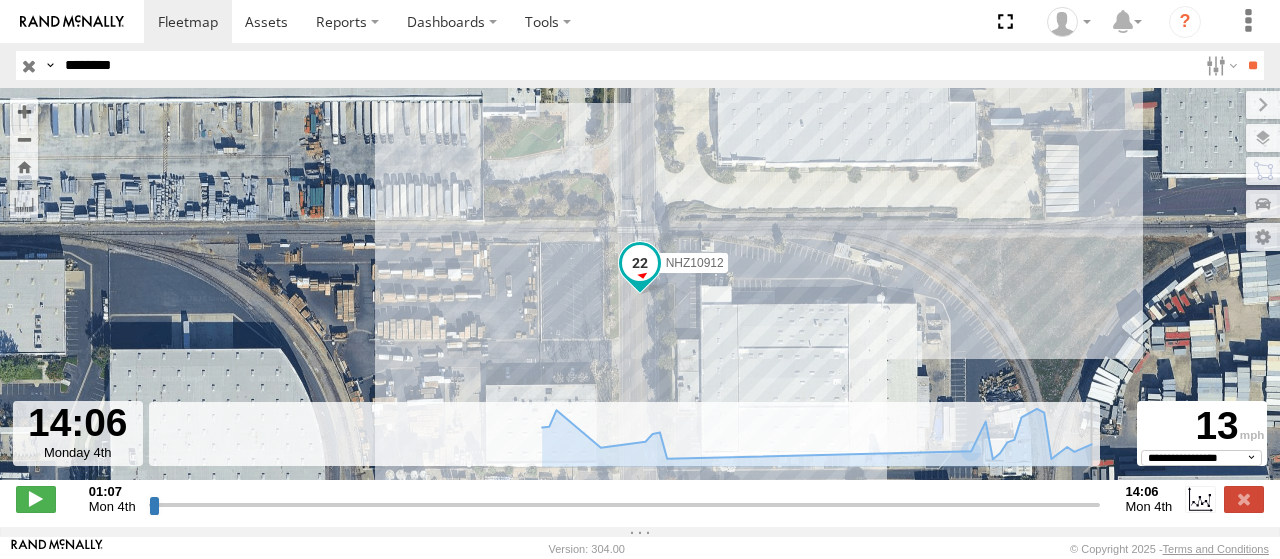 drag, startPoint x: 1093, startPoint y: 514, endPoint x: 1117, endPoint y: 516, distance: 24.083189 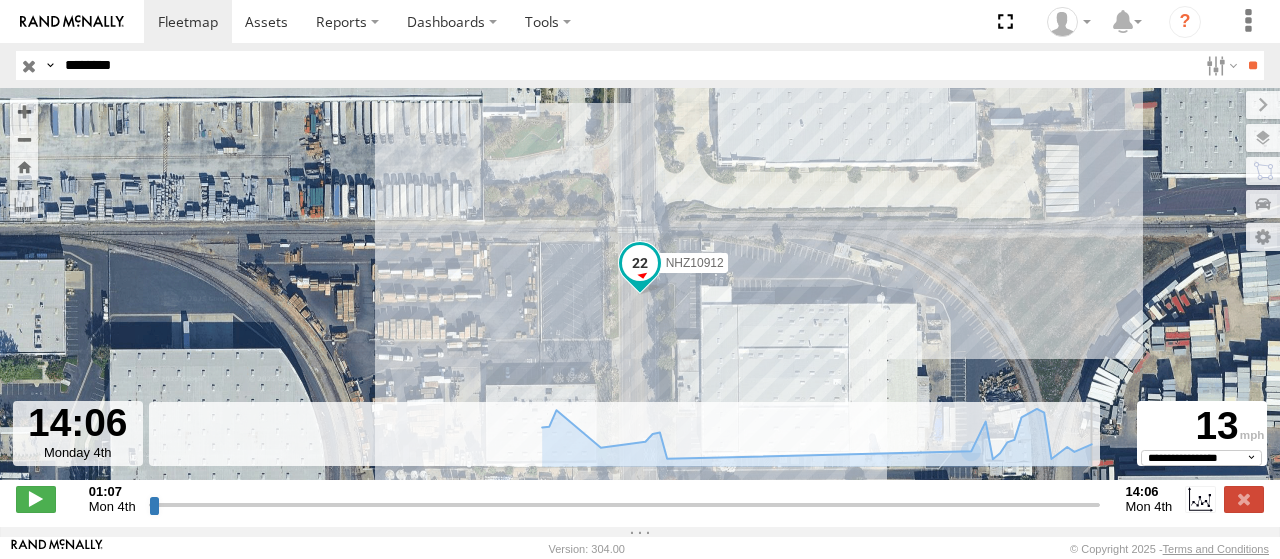 drag, startPoint x: 1097, startPoint y: 513, endPoint x: 1126, endPoint y: 513, distance: 29 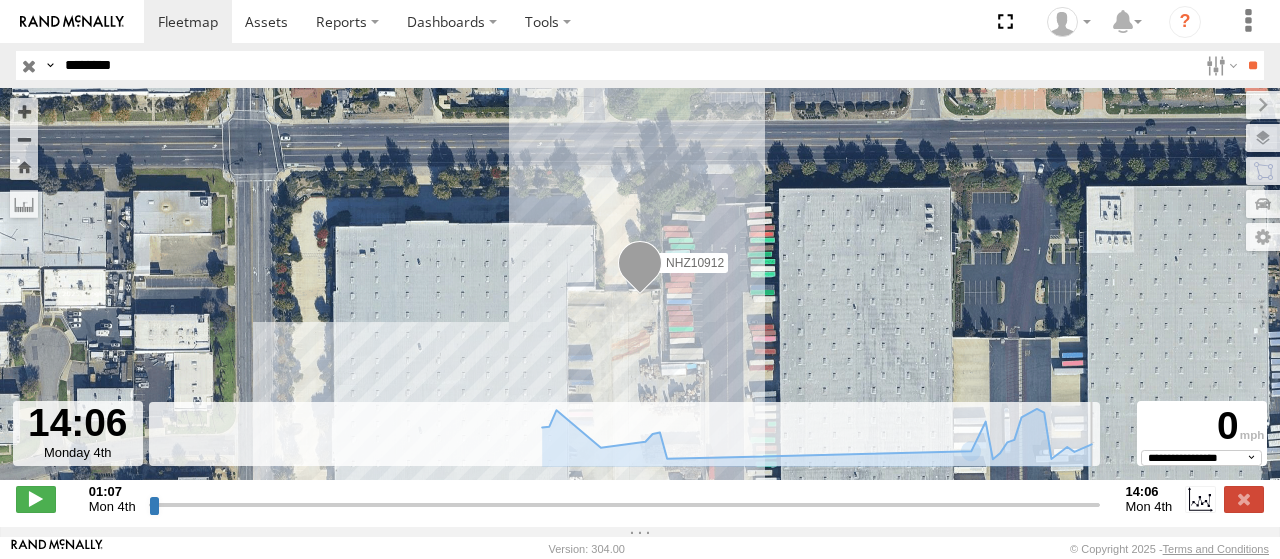click at bounding box center (624, 504) 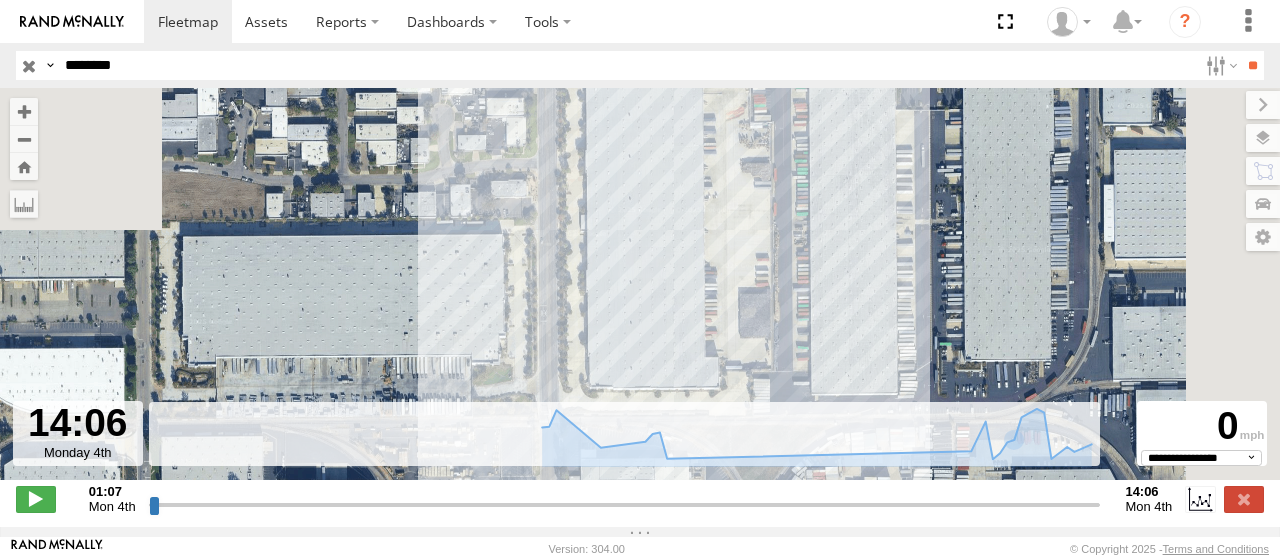 drag, startPoint x: 786, startPoint y: 323, endPoint x: 826, endPoint y: 287, distance: 53.814495 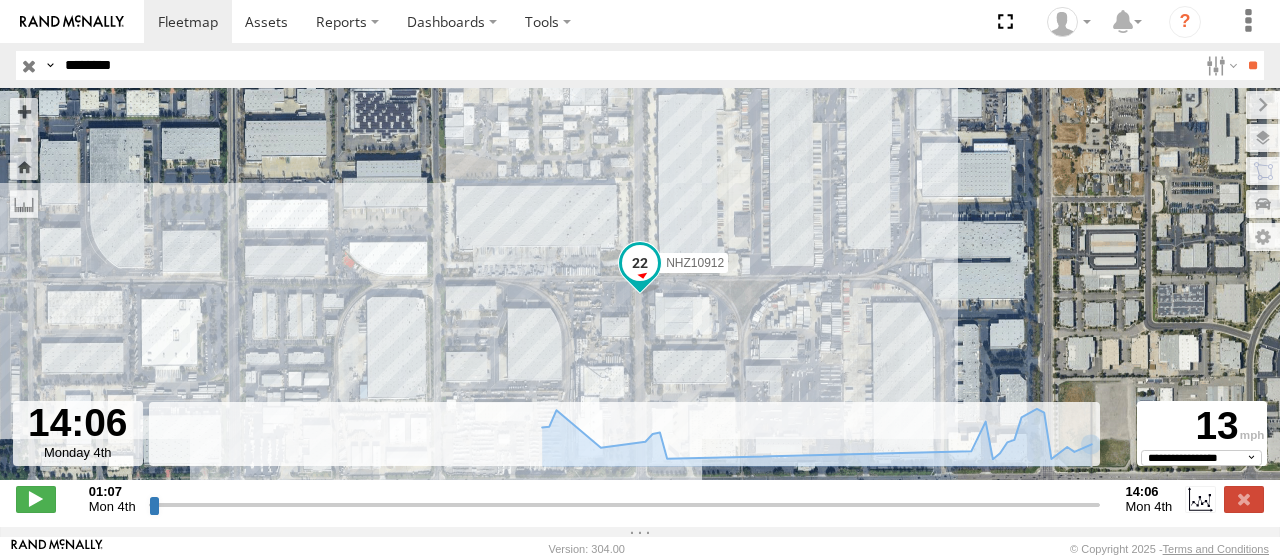 drag, startPoint x: 1093, startPoint y: 511, endPoint x: 1141, endPoint y: 497, distance: 50 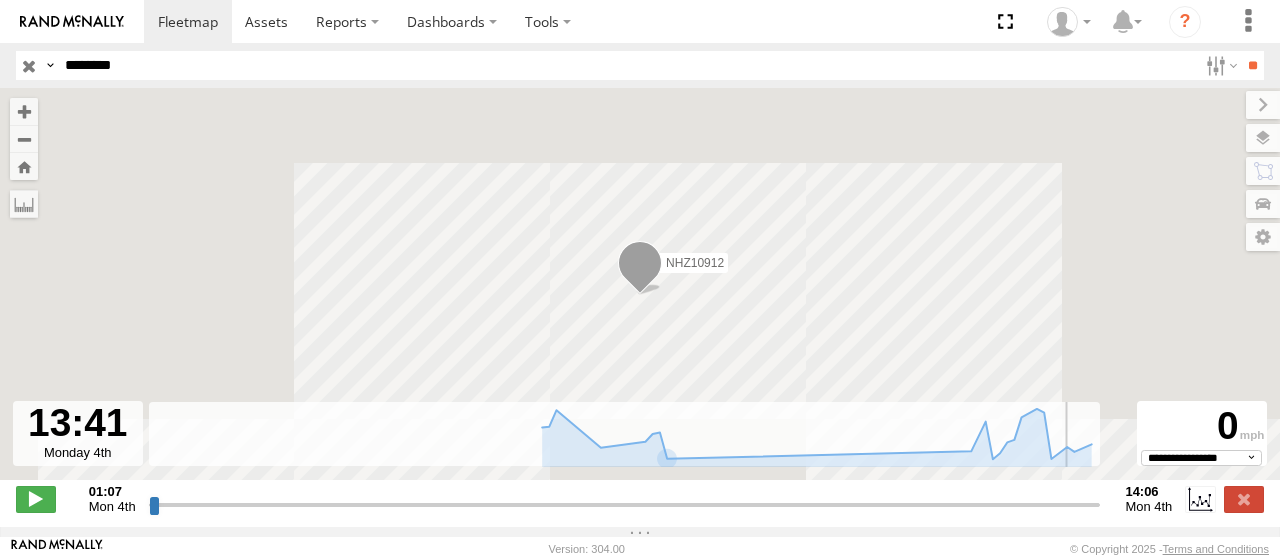 type on "**********" 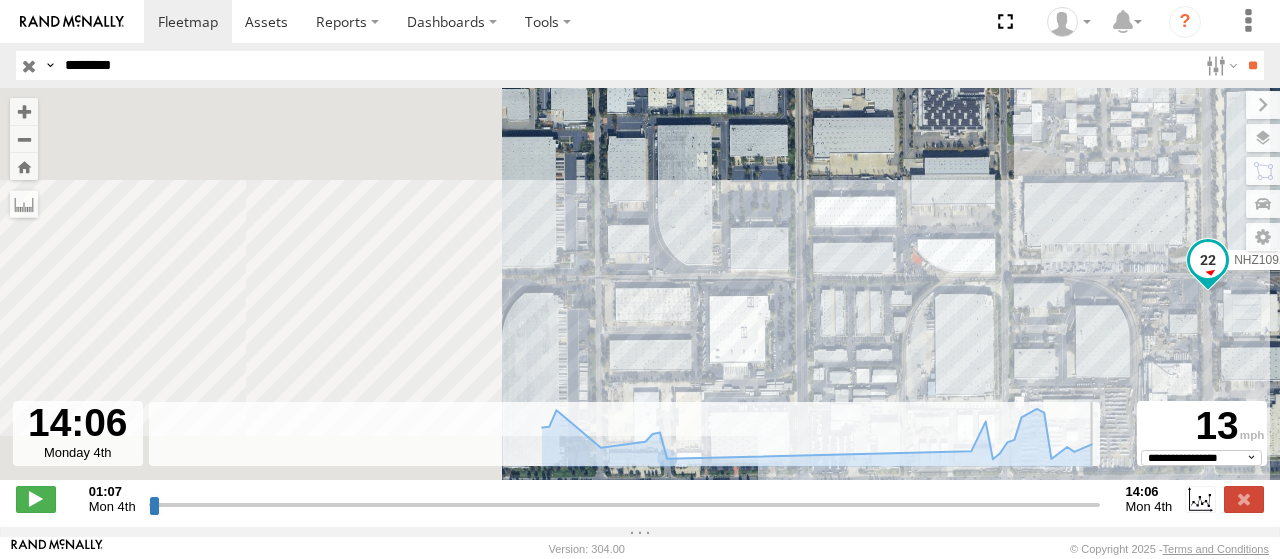 drag, startPoint x: 1092, startPoint y: 514, endPoint x: 1246, endPoint y: 518, distance: 154.05194 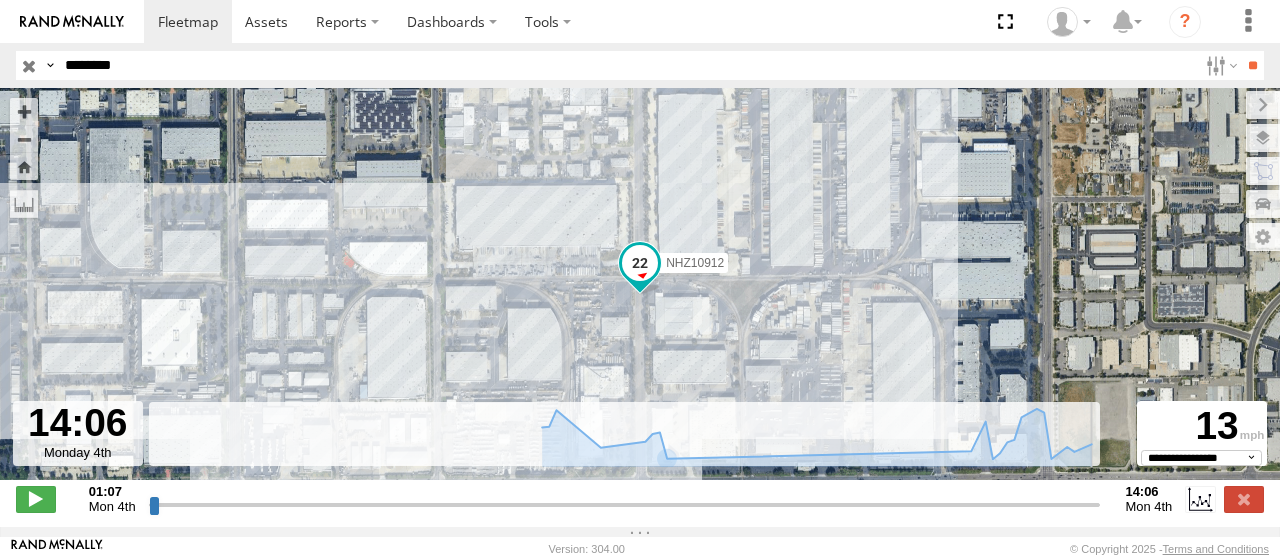 click on "********" at bounding box center (627, 65) 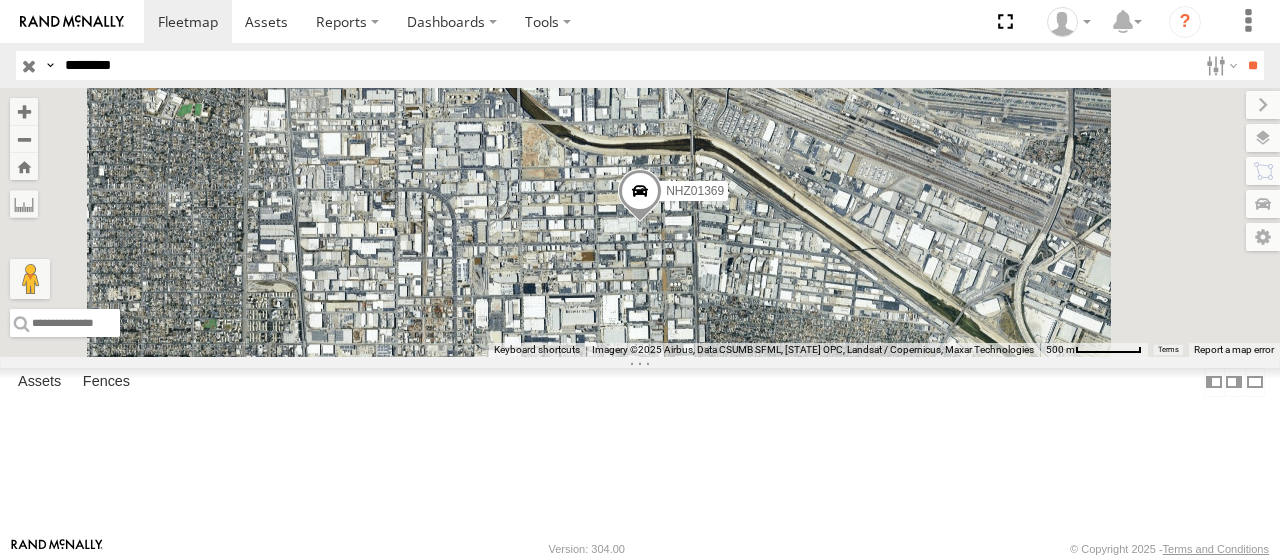 click at bounding box center (0, 0) 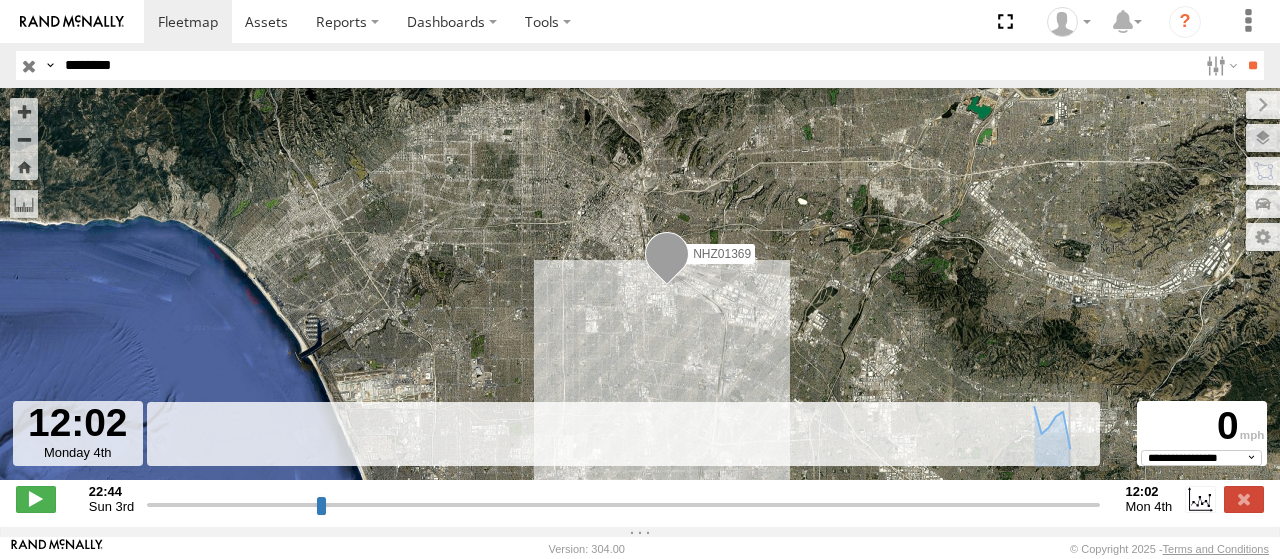 drag, startPoint x: 374, startPoint y: 515, endPoint x: 886, endPoint y: 407, distance: 523.26666 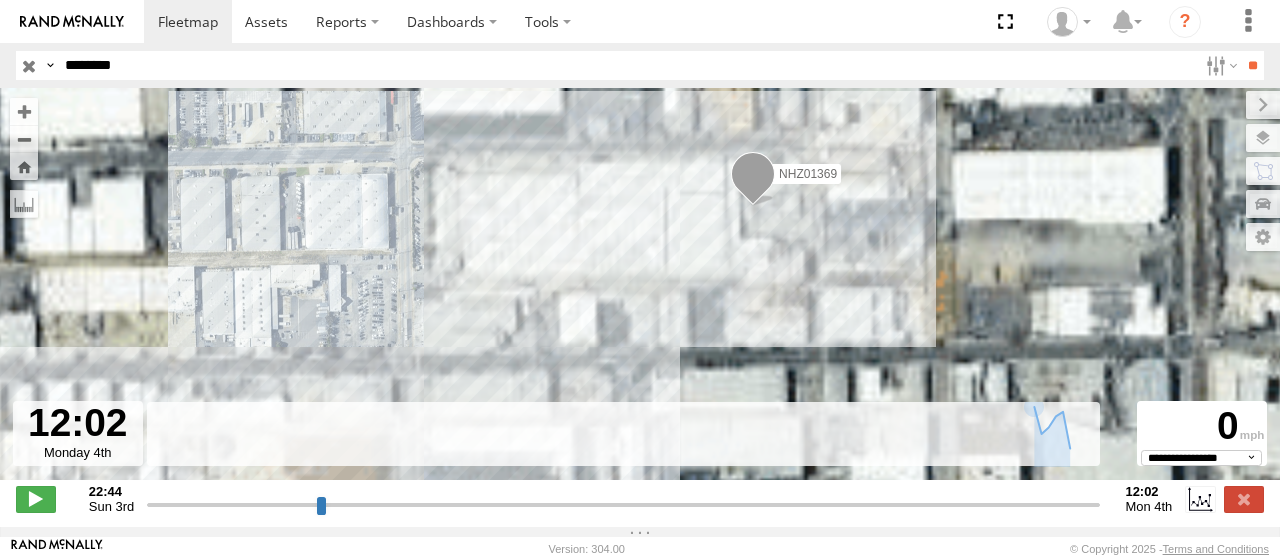 drag, startPoint x: 762, startPoint y: 176, endPoint x: 764, endPoint y: 287, distance: 111.01801 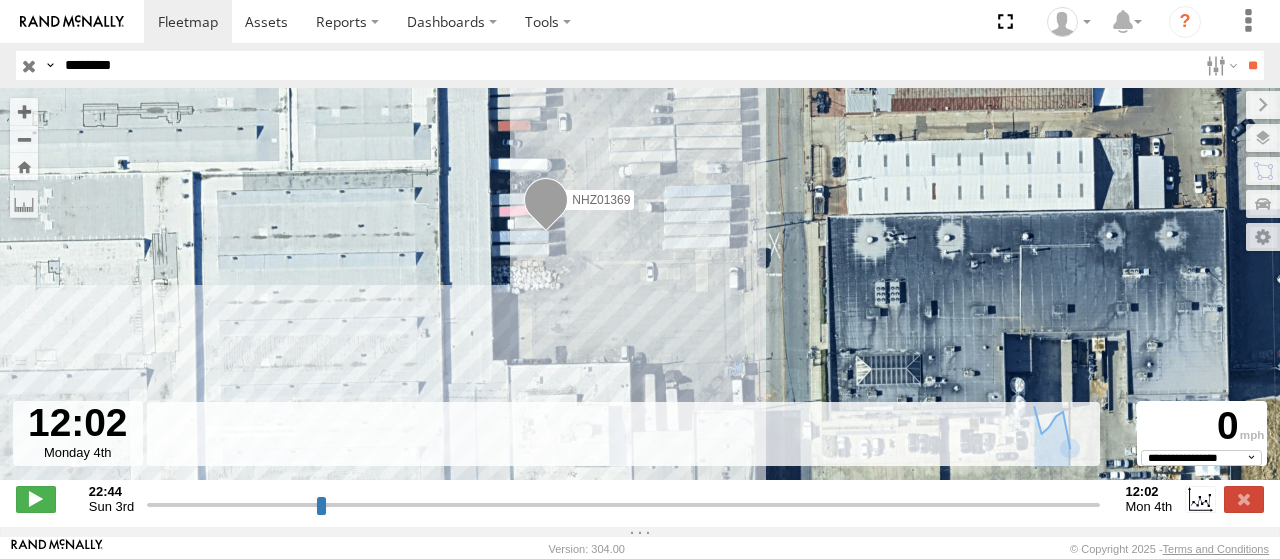 drag, startPoint x: 1095, startPoint y: 513, endPoint x: 1139, endPoint y: 508, distance: 44.28318 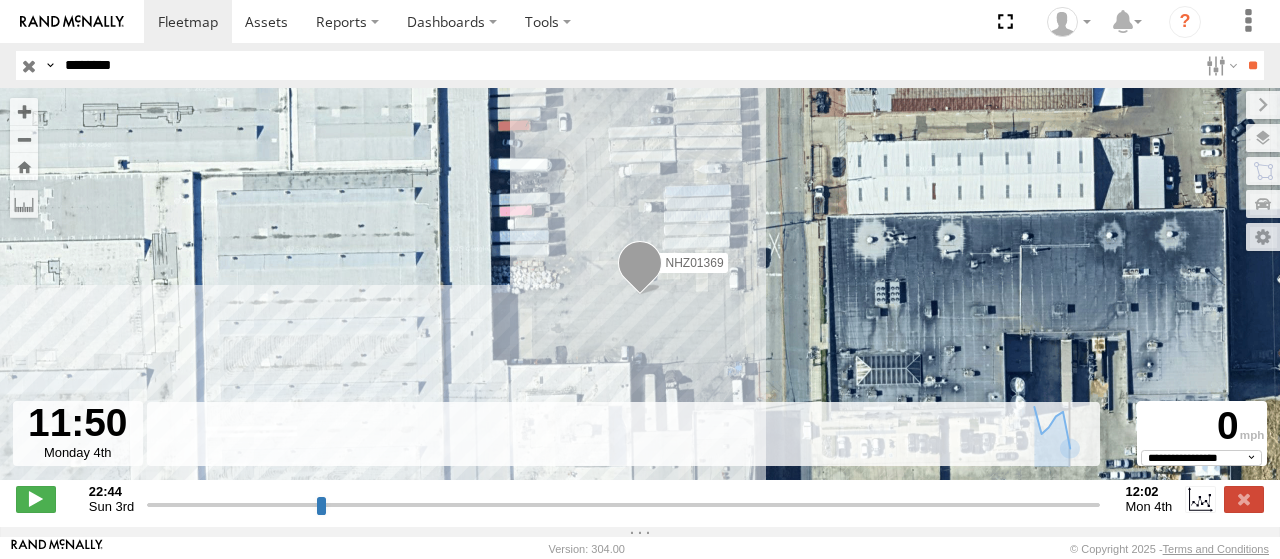 drag, startPoint x: 1095, startPoint y: 513, endPoint x: 1080, endPoint y: 522, distance: 17.492855 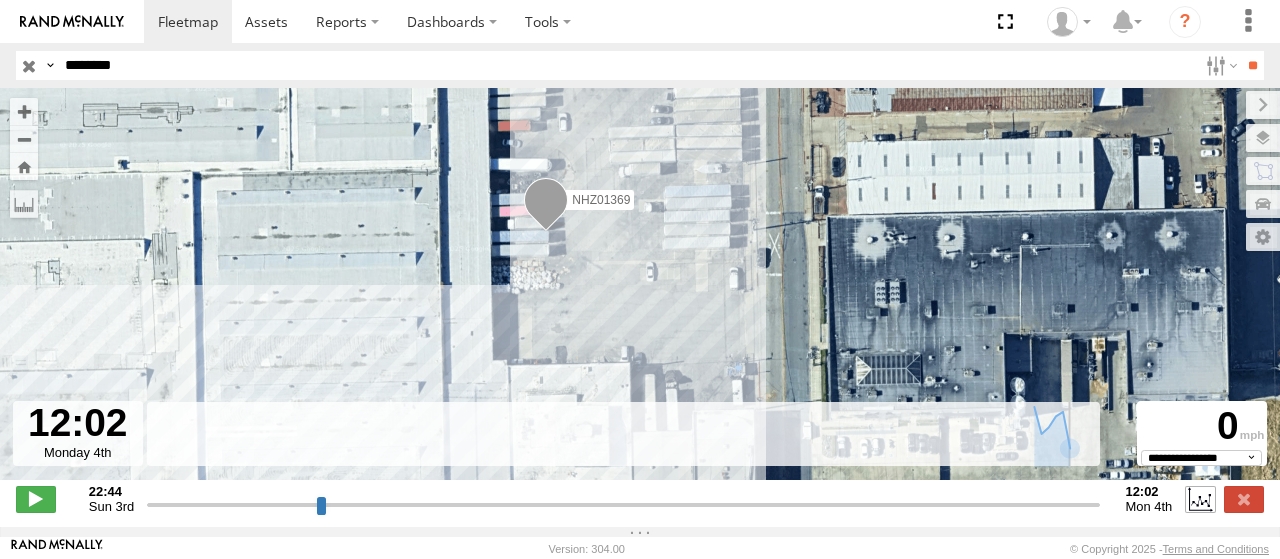 drag, startPoint x: 1082, startPoint y: 511, endPoint x: 1188, endPoint y: 506, distance: 106.11786 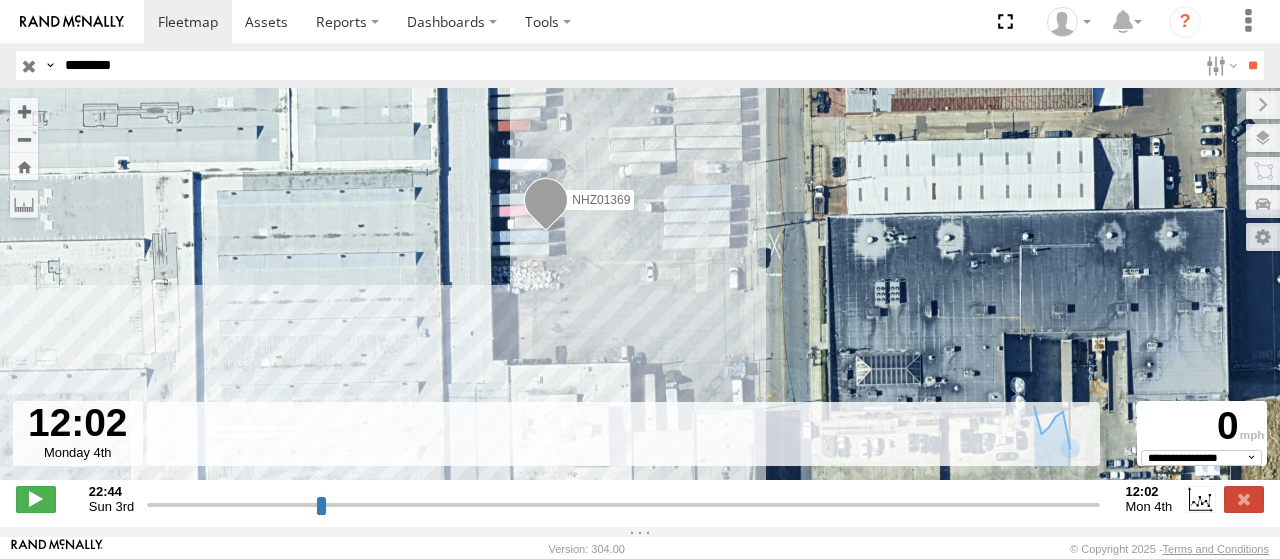 click on "********" at bounding box center (627, 65) 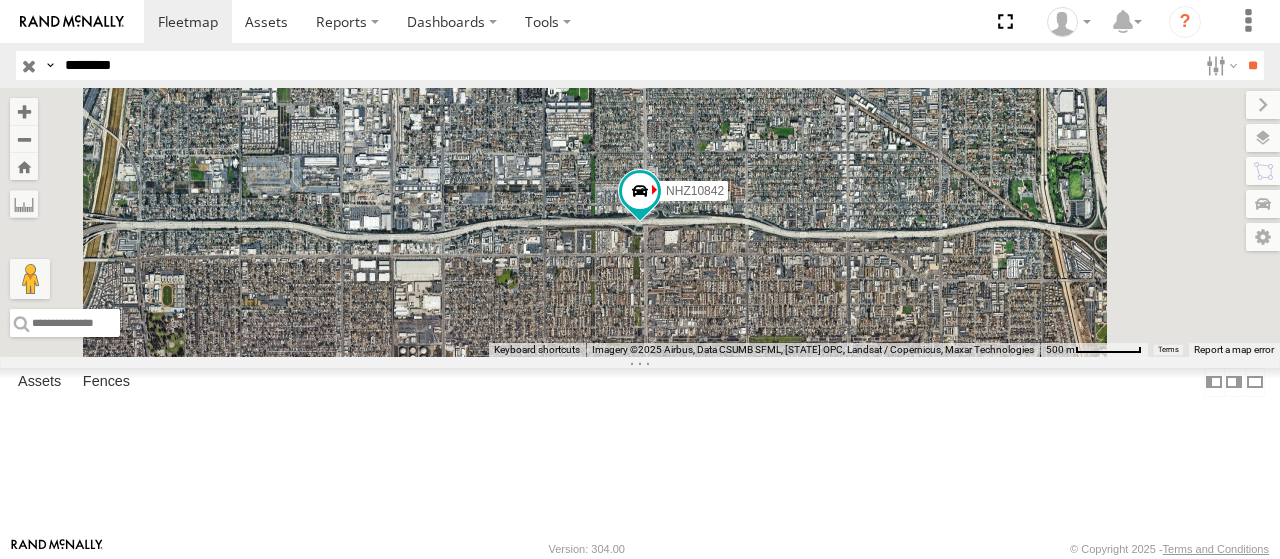 click at bounding box center (0, 0) 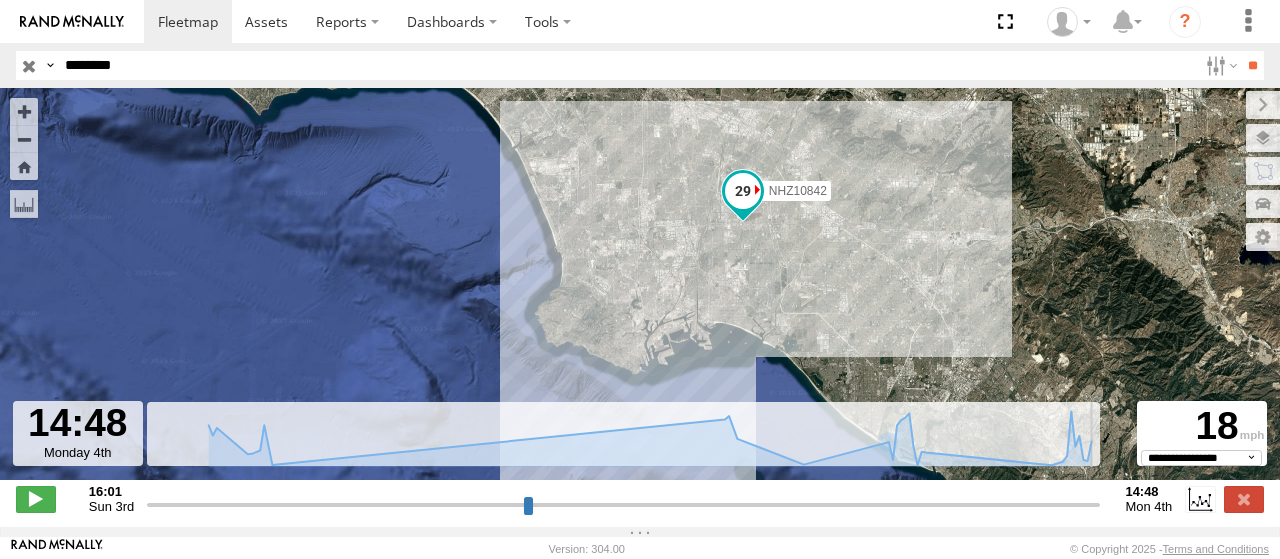drag, startPoint x: 742, startPoint y: 519, endPoint x: 1141, endPoint y: 518, distance: 399.00125 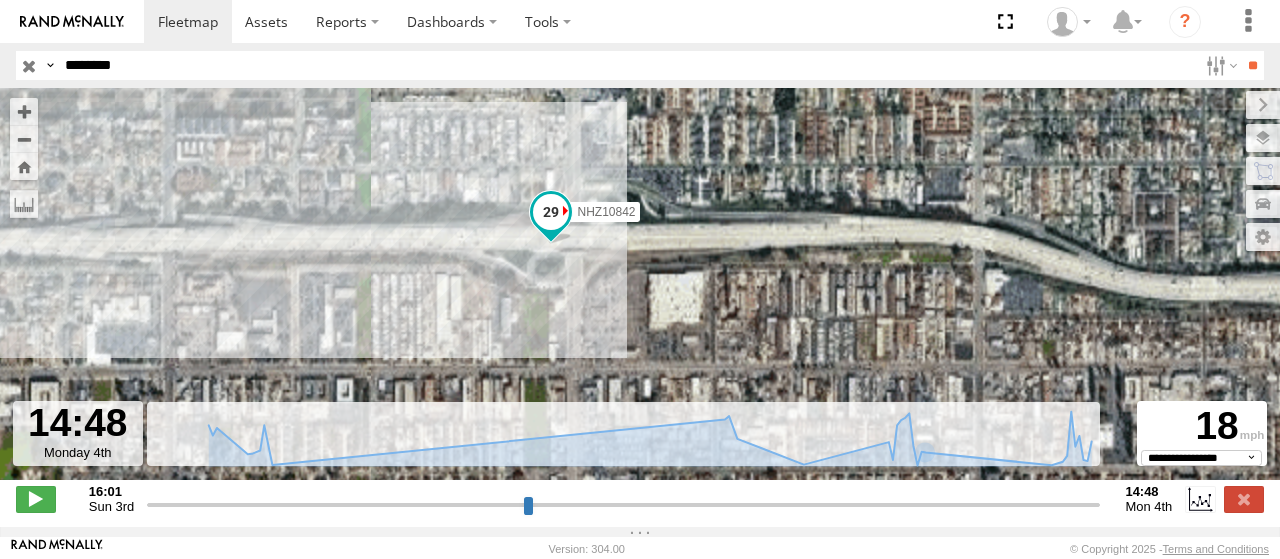 drag, startPoint x: 574, startPoint y: 187, endPoint x: 582, endPoint y: 281, distance: 94.33981 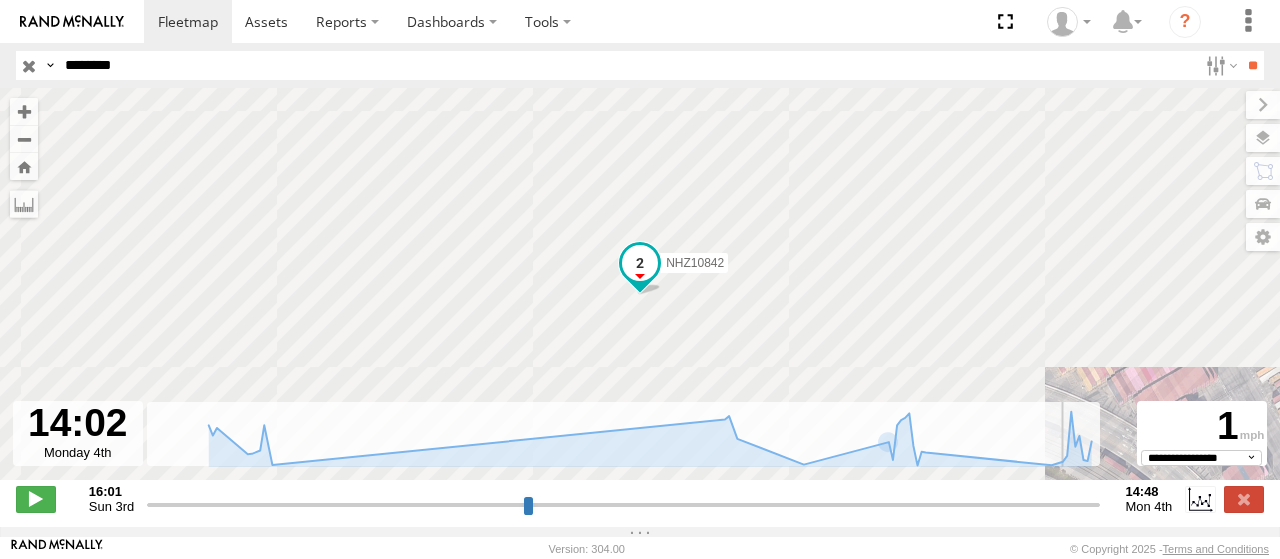 drag, startPoint x: 1096, startPoint y: 513, endPoint x: 1062, endPoint y: 526, distance: 36.40055 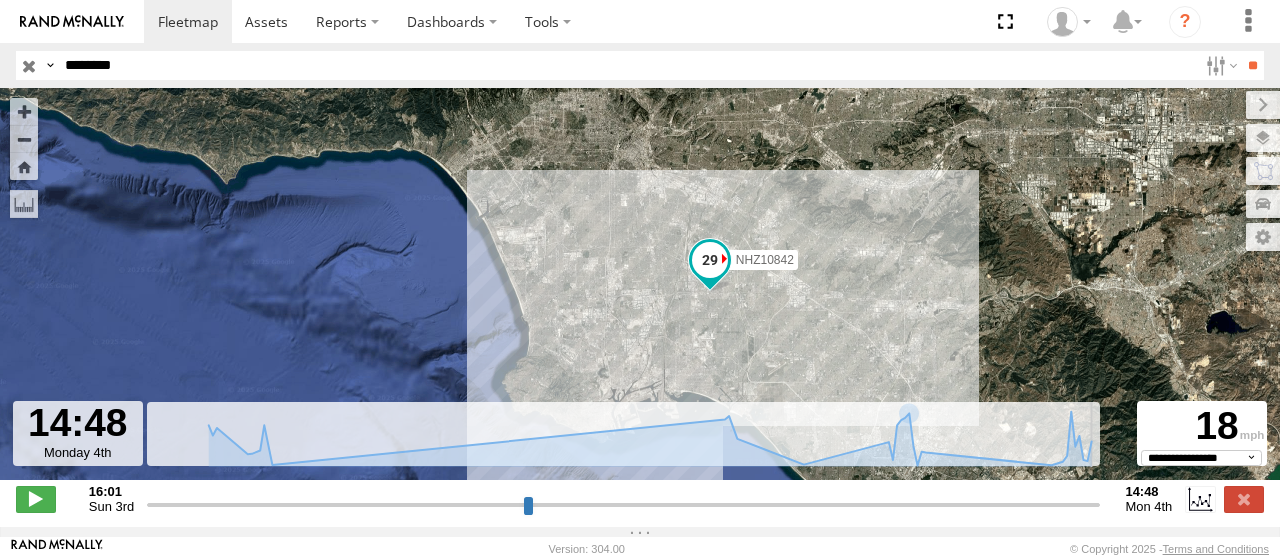 drag, startPoint x: 1064, startPoint y: 520, endPoint x: 1174, endPoint y: 517, distance: 110.0409 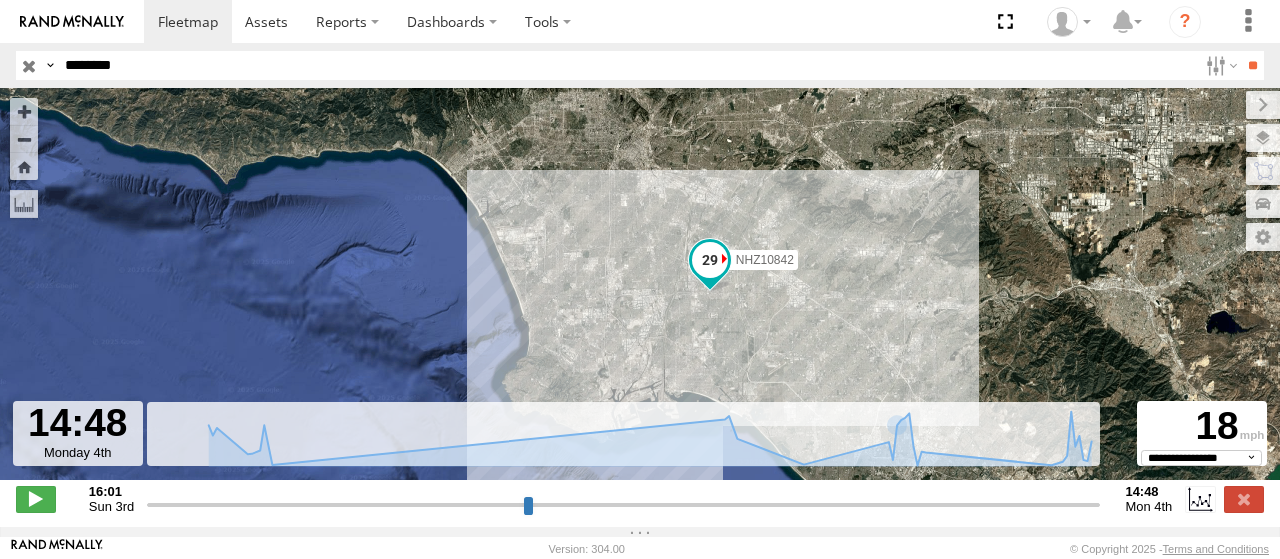click on "********" at bounding box center (627, 65) 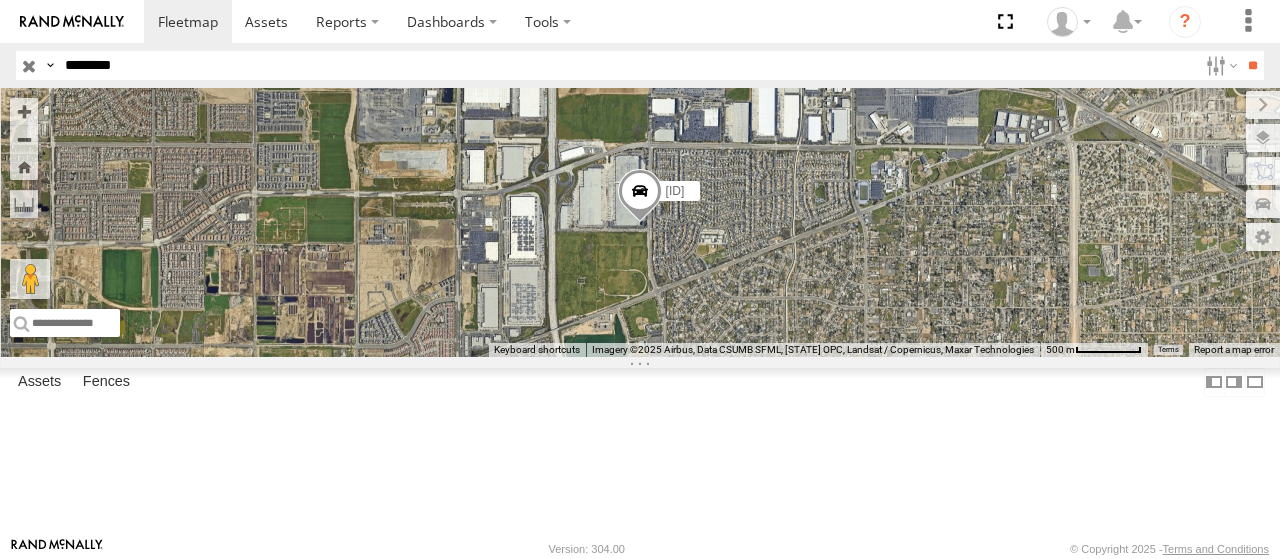click at bounding box center (0, 0) 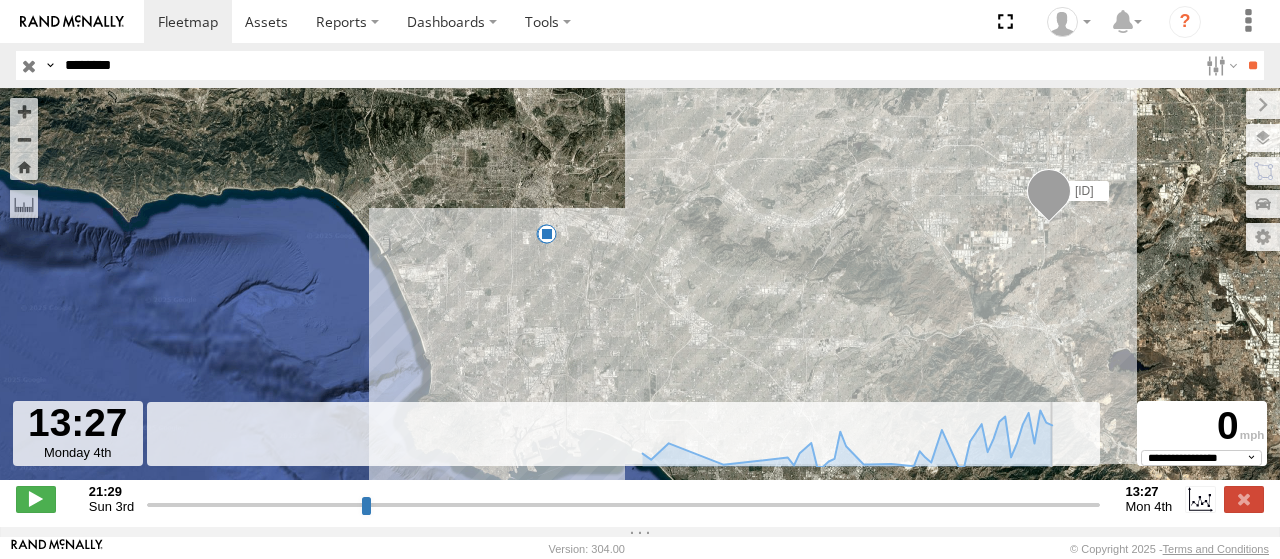 drag, startPoint x: 808, startPoint y: 514, endPoint x: 1120, endPoint y: 555, distance: 314.68237 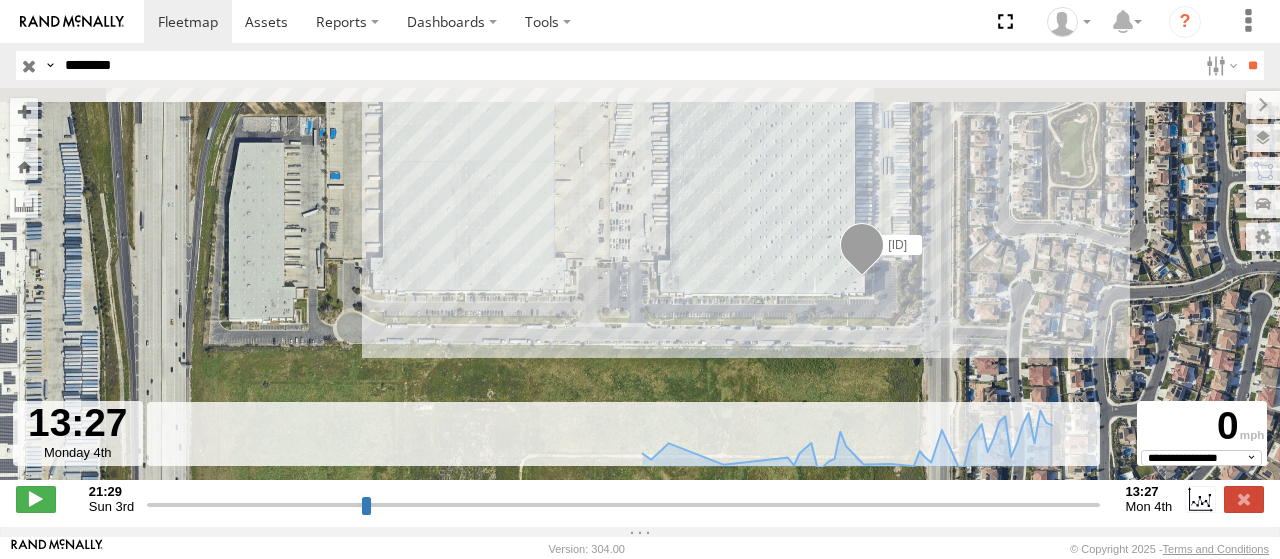 drag, startPoint x: 808, startPoint y: 241, endPoint x: 807, endPoint y: 272, distance: 31.016125 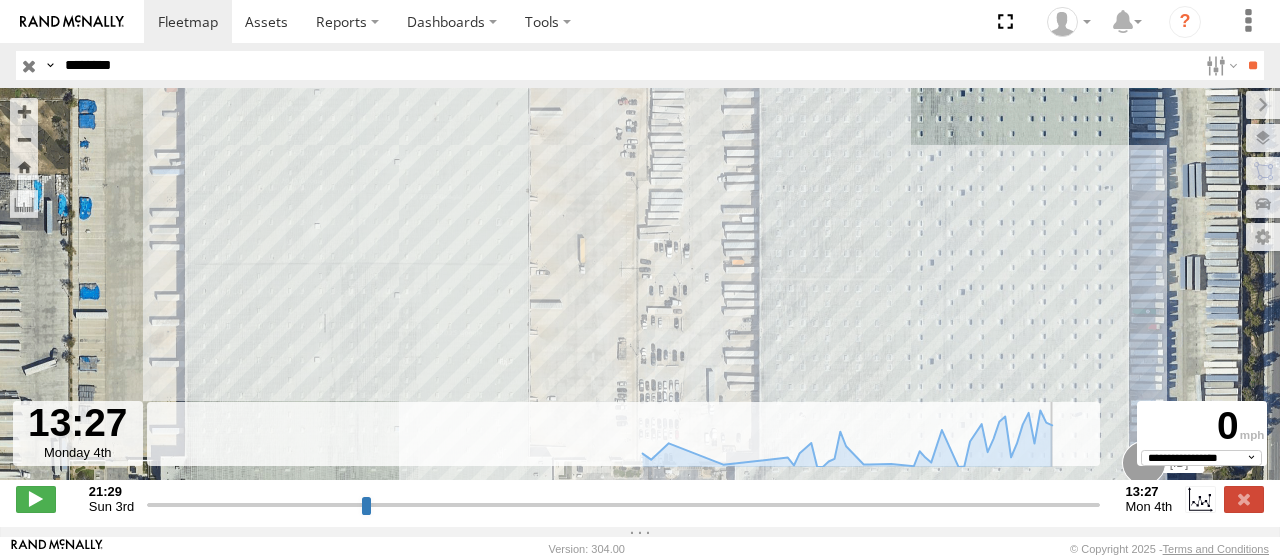 drag, startPoint x: 1055, startPoint y: 144, endPoint x: 824, endPoint y: 347, distance: 307.52237 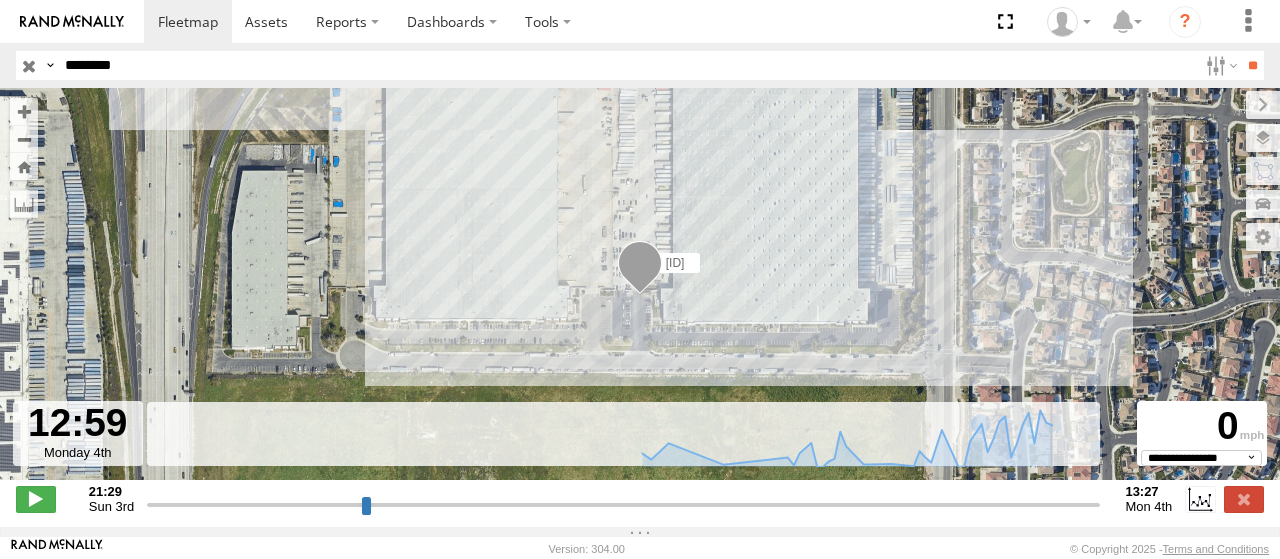 drag, startPoint x: 1096, startPoint y: 516, endPoint x: 1067, endPoint y: 514, distance: 29.068884 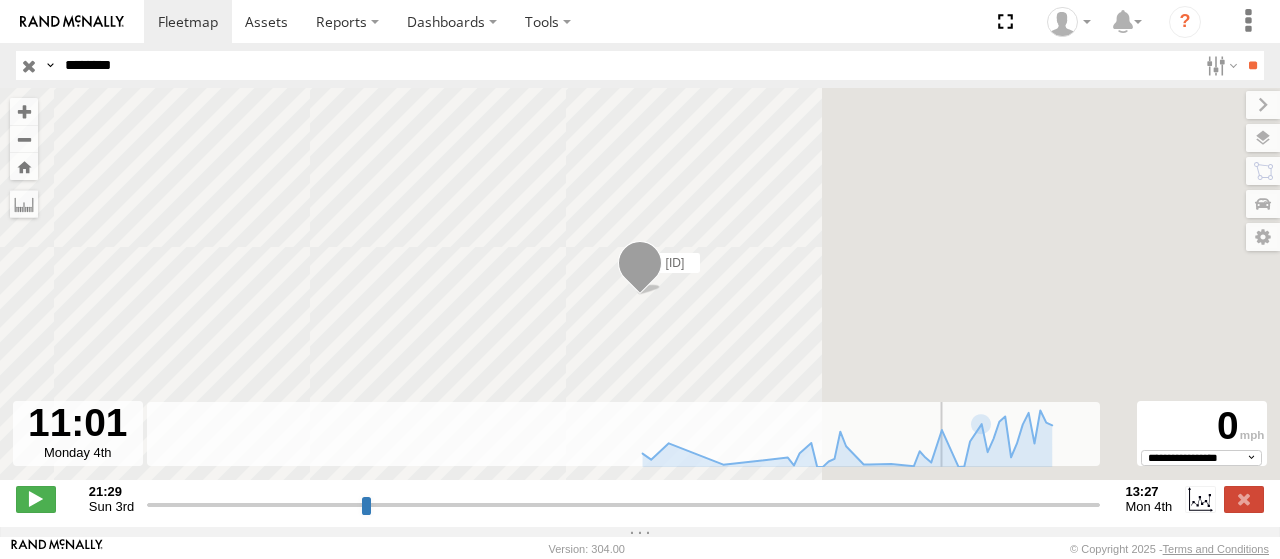 click at bounding box center (623, 504) 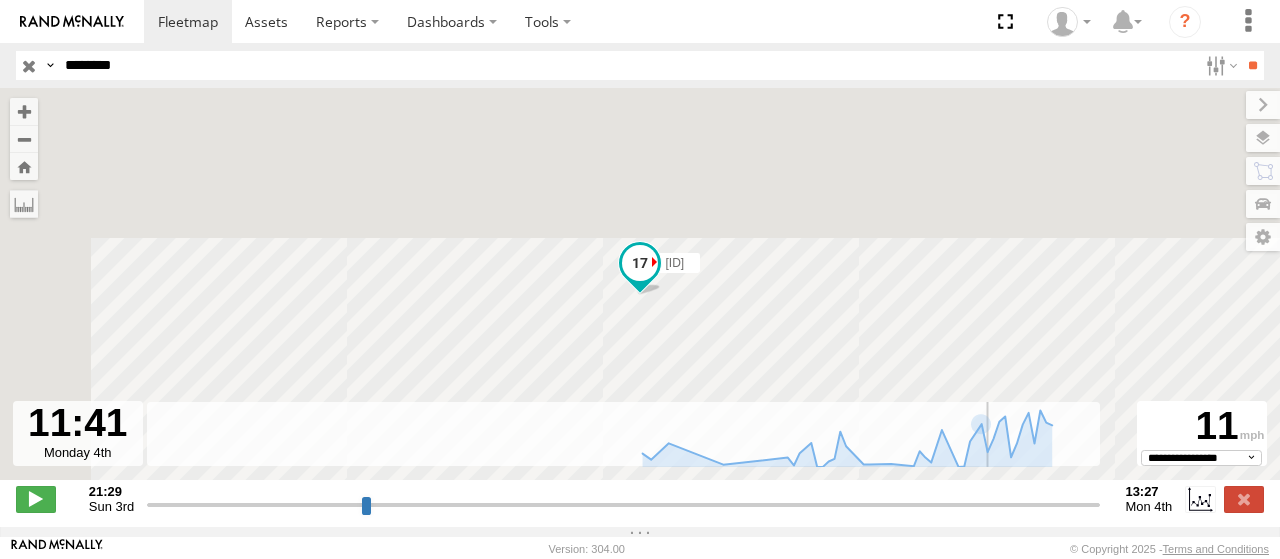 drag, startPoint x: 955, startPoint y: 515, endPoint x: 990, endPoint y: 511, distance: 35.22783 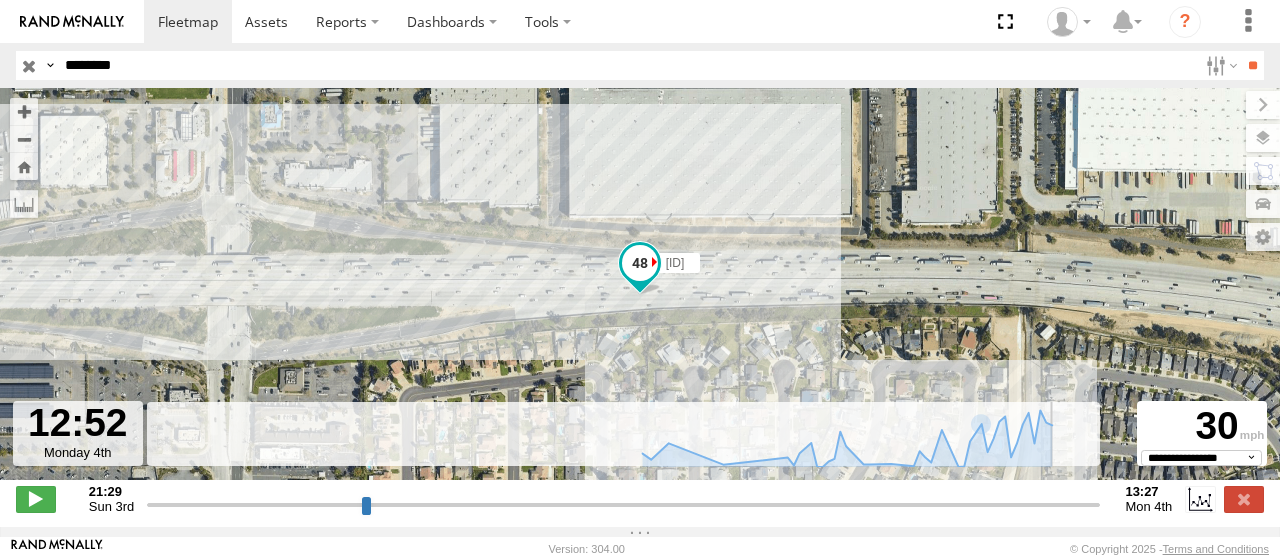 drag, startPoint x: 990, startPoint y: 511, endPoint x: 1060, endPoint y: 505, distance: 70.256676 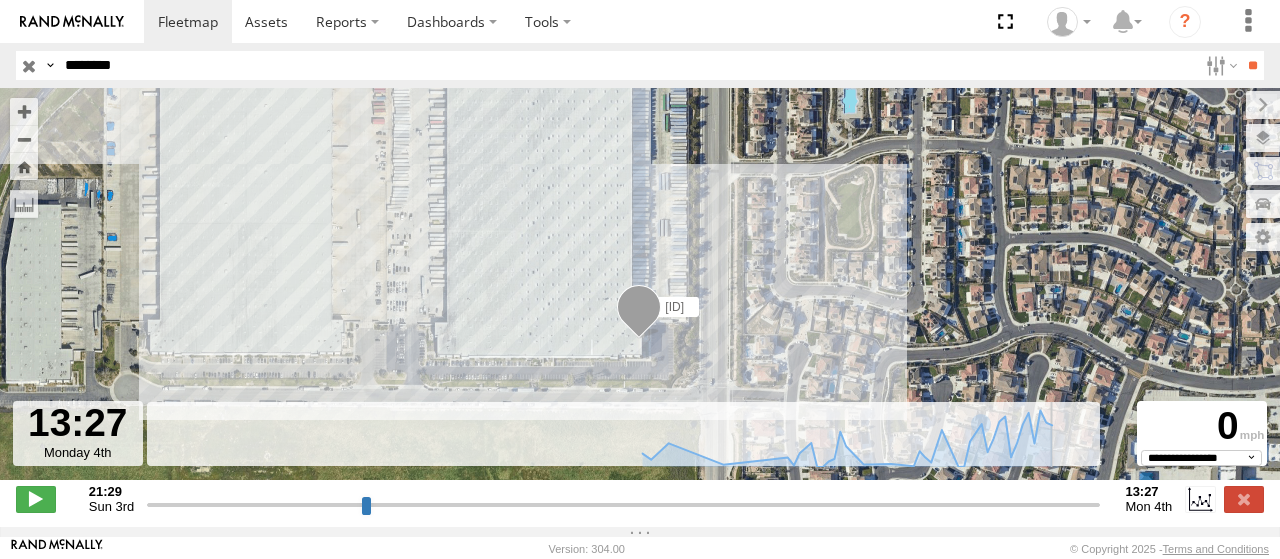 drag, startPoint x: 1060, startPoint y: 513, endPoint x: 1103, endPoint y: 516, distance: 43.104523 